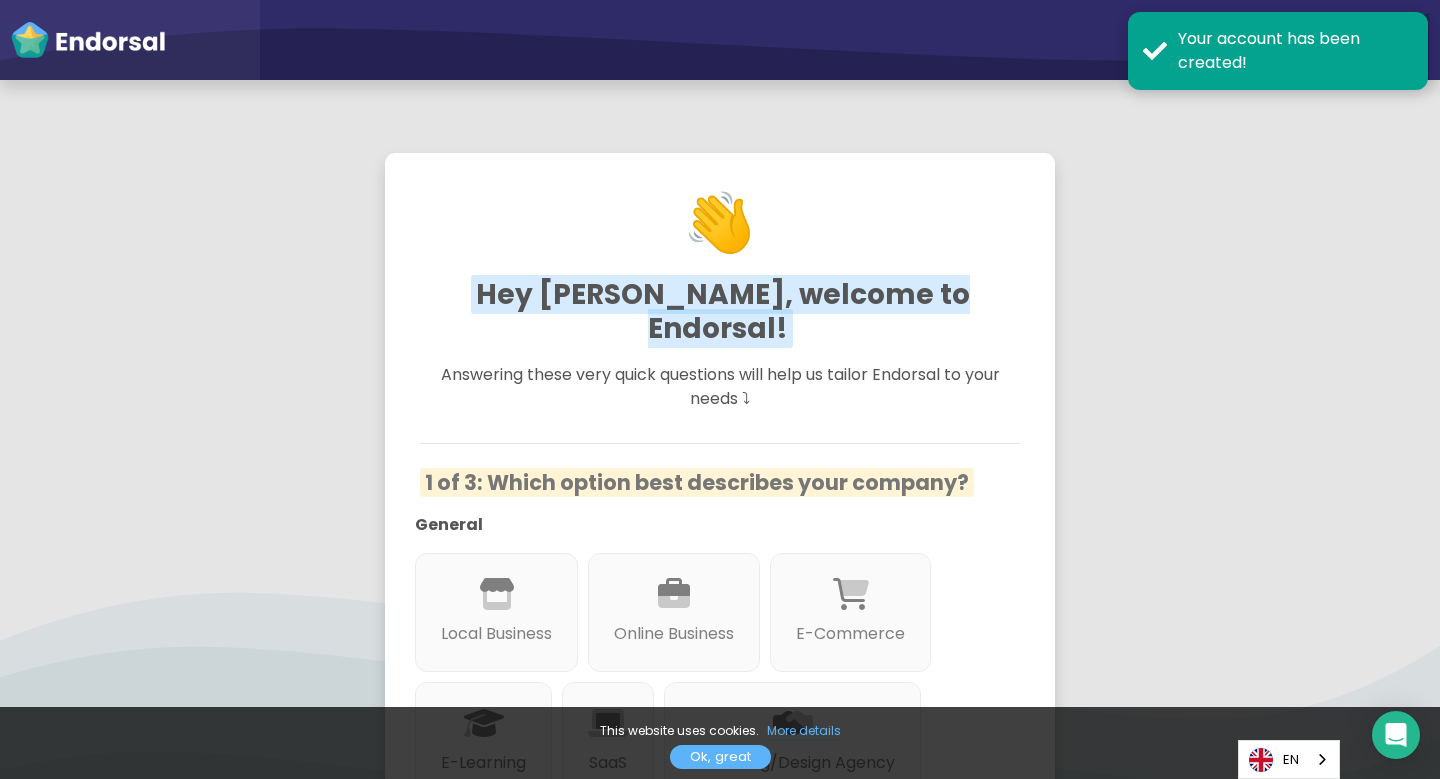 scroll, scrollTop: 0, scrollLeft: 0, axis: both 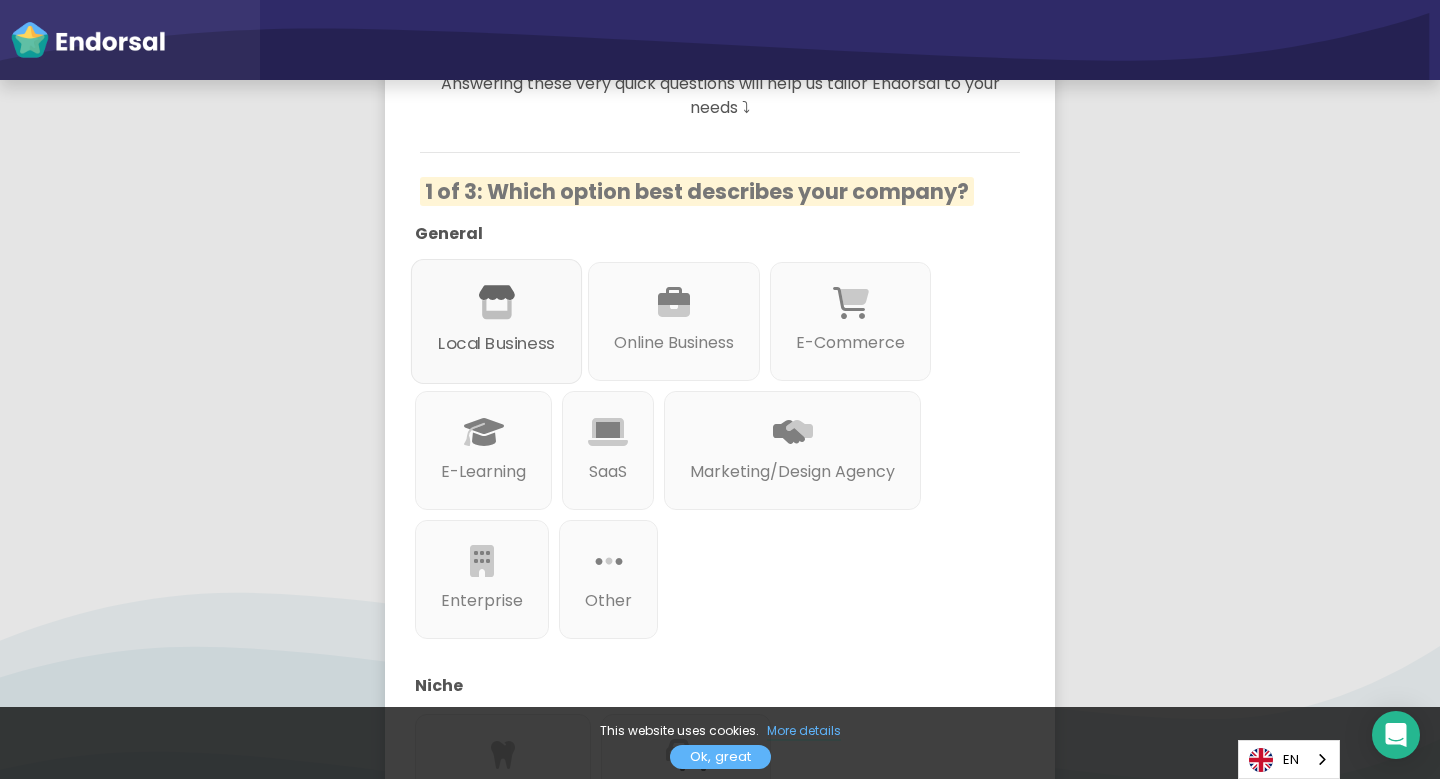 click on "Local Business" 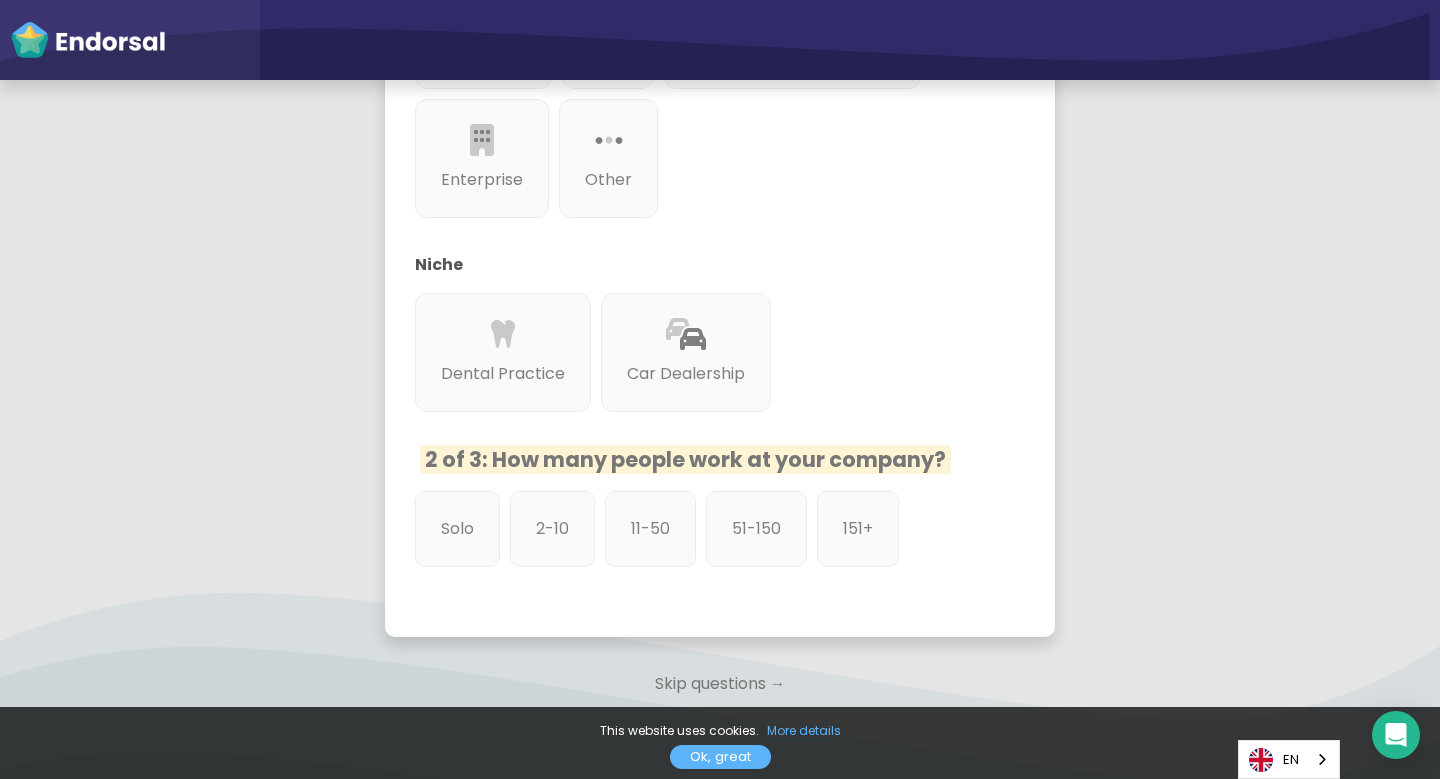 scroll, scrollTop: 753, scrollLeft: 0, axis: vertical 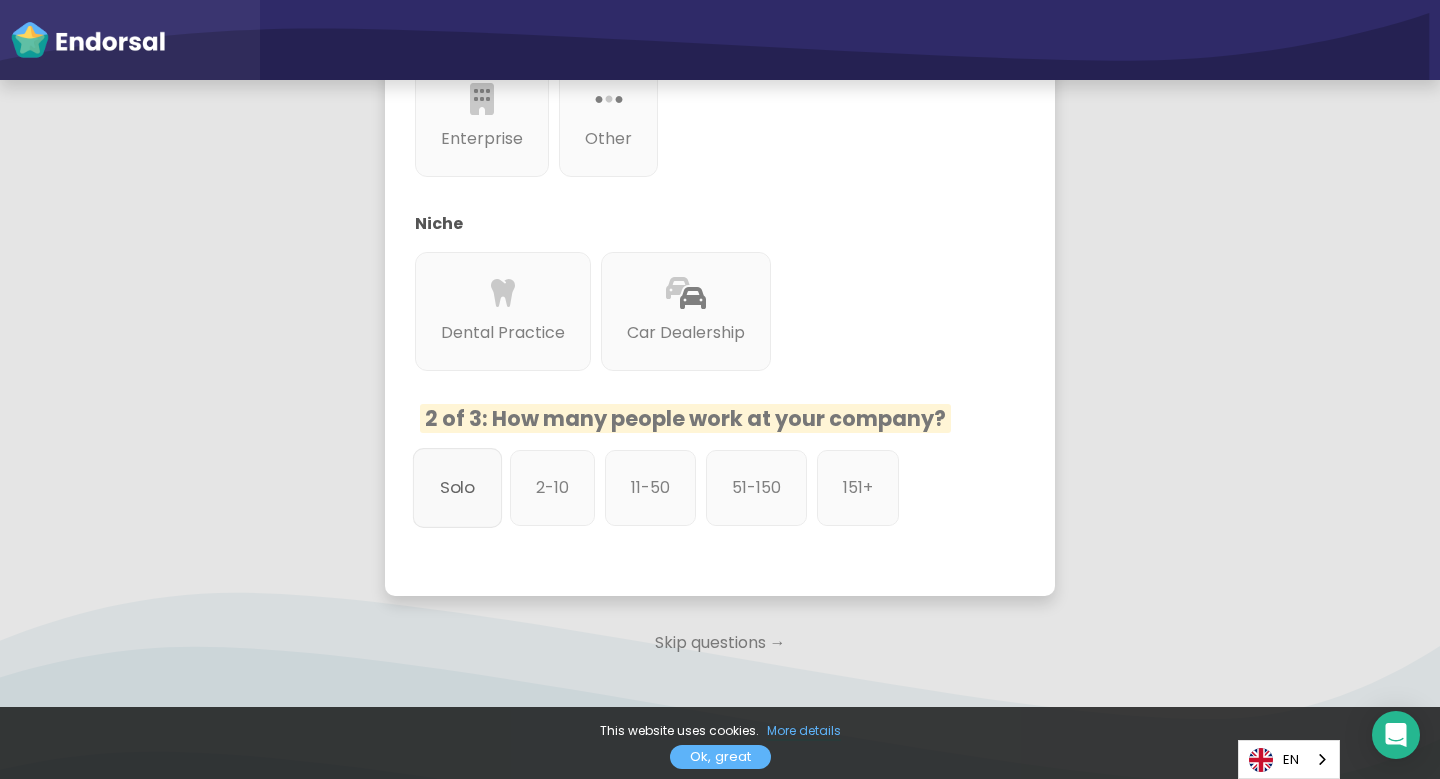 click on "Solo" 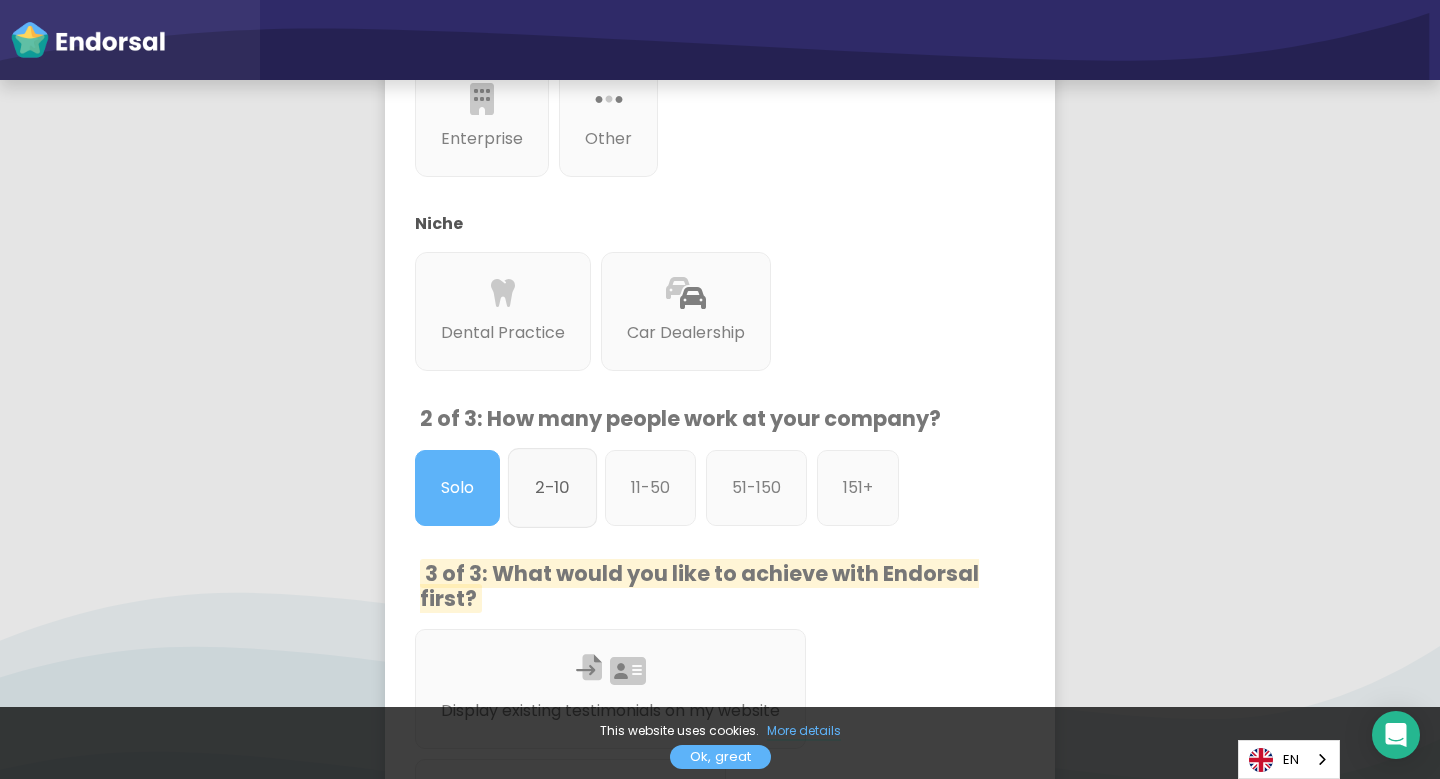 click on "2-10" 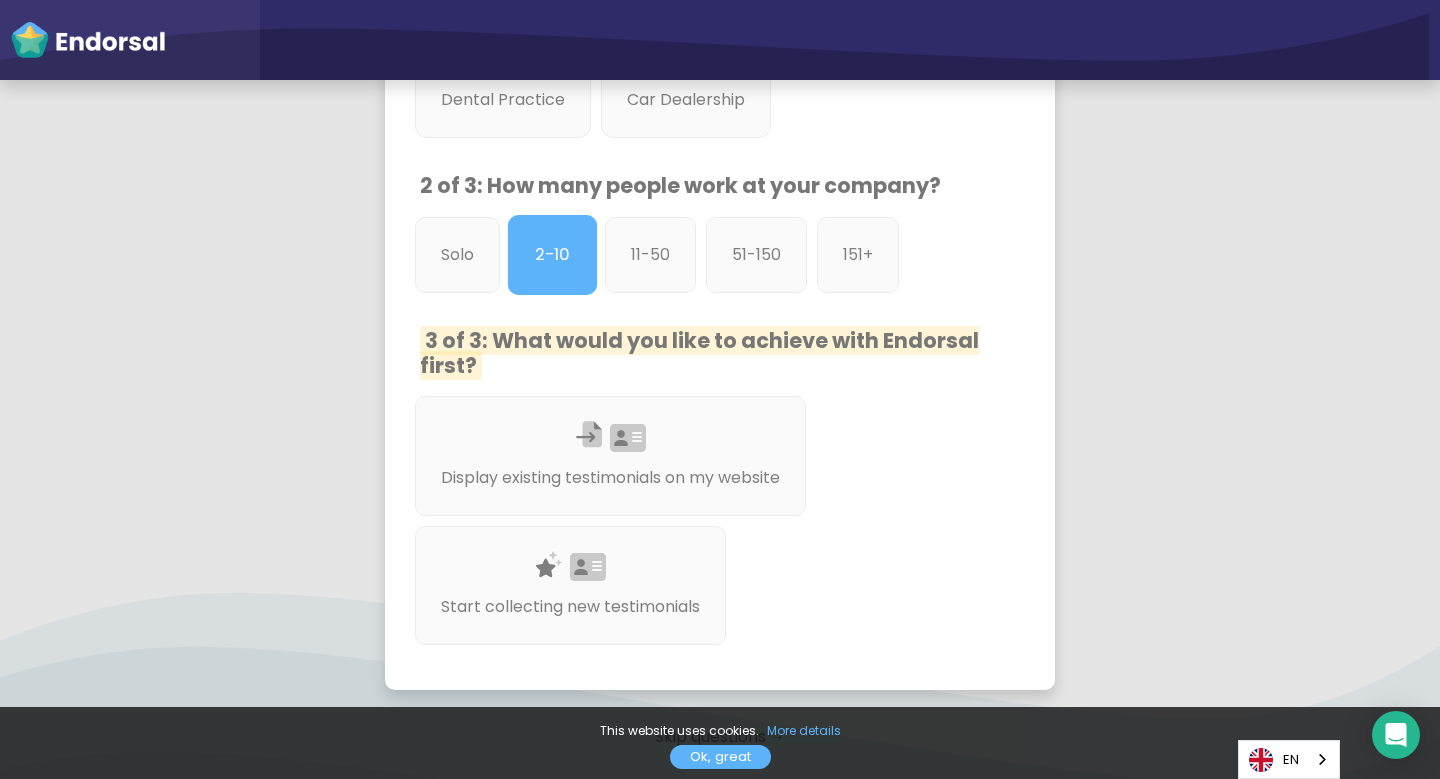 scroll, scrollTop: 989, scrollLeft: 0, axis: vertical 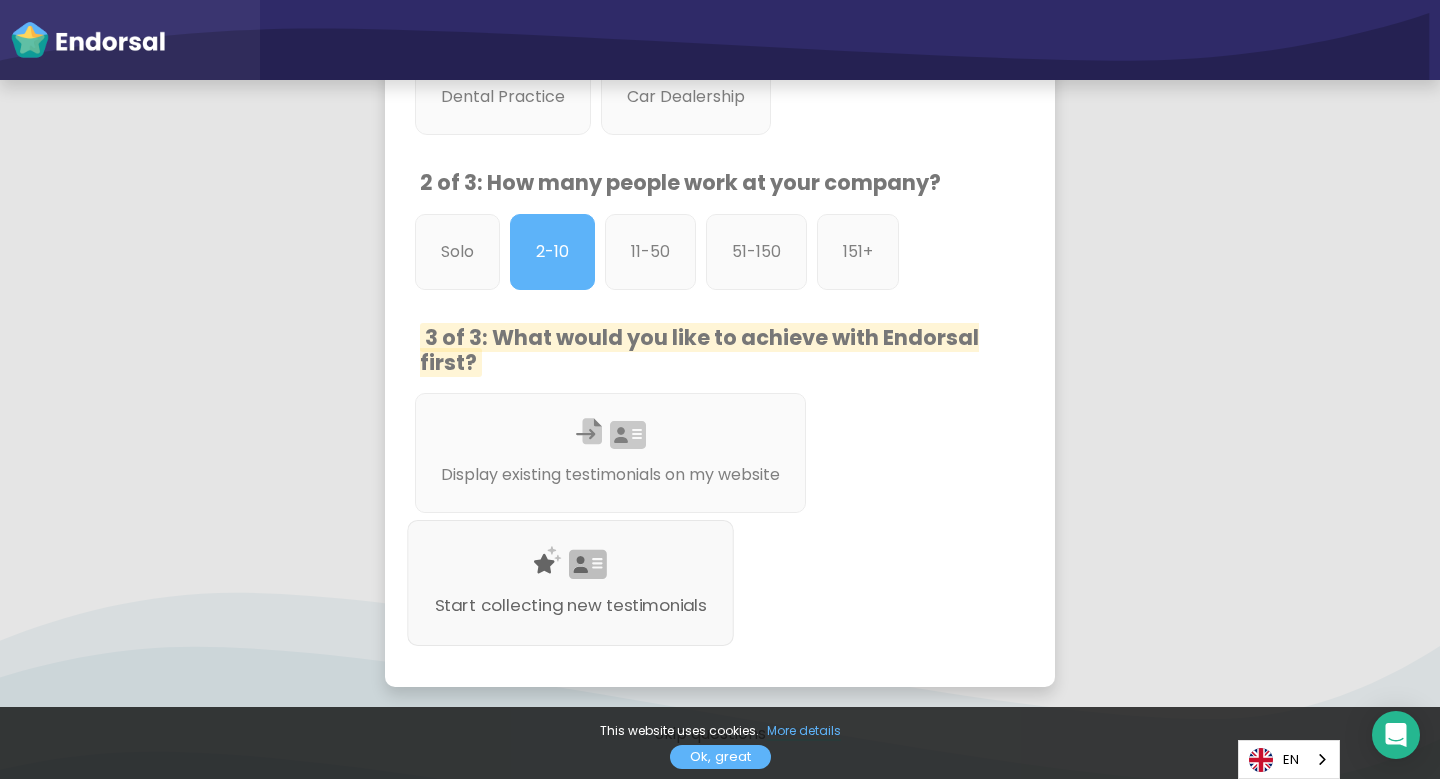 click 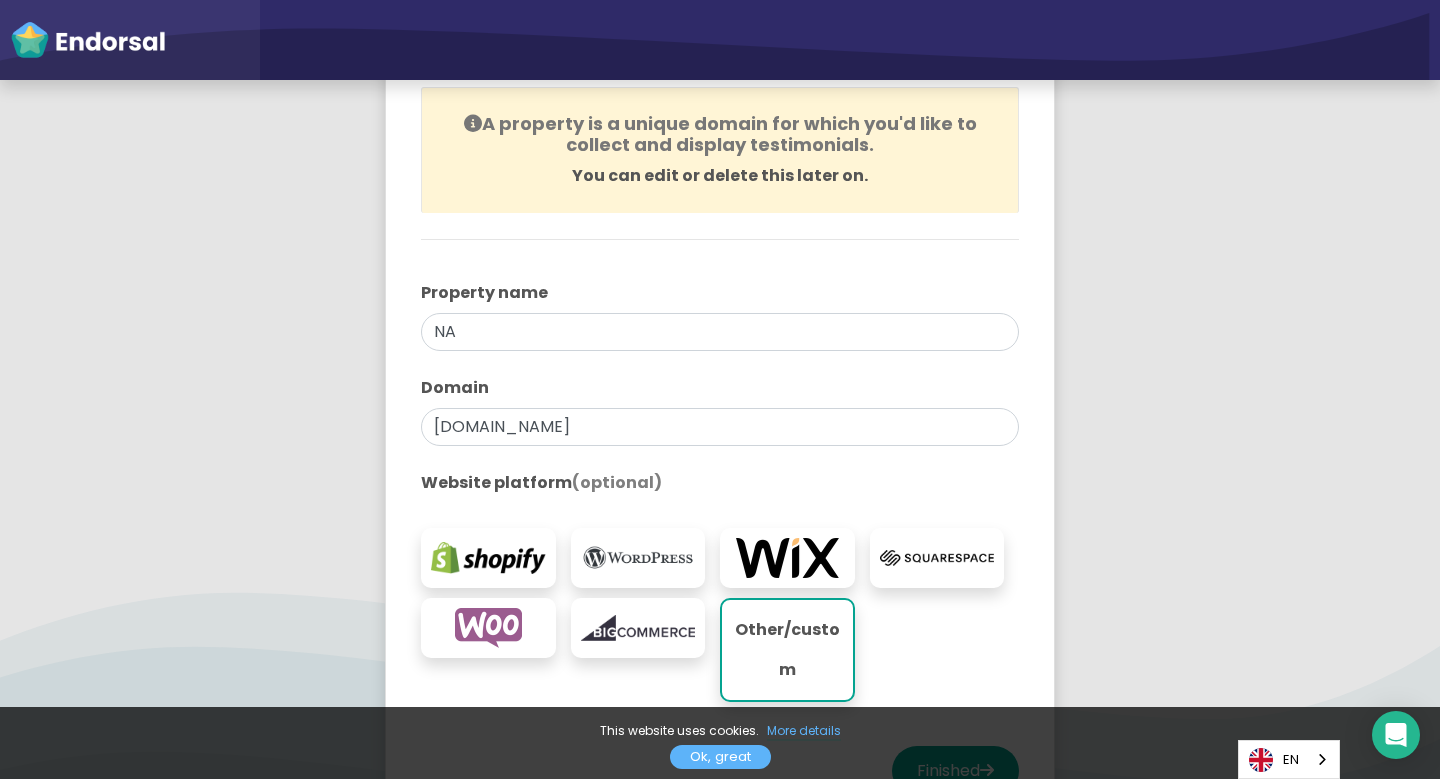 scroll, scrollTop: 239, scrollLeft: 0, axis: vertical 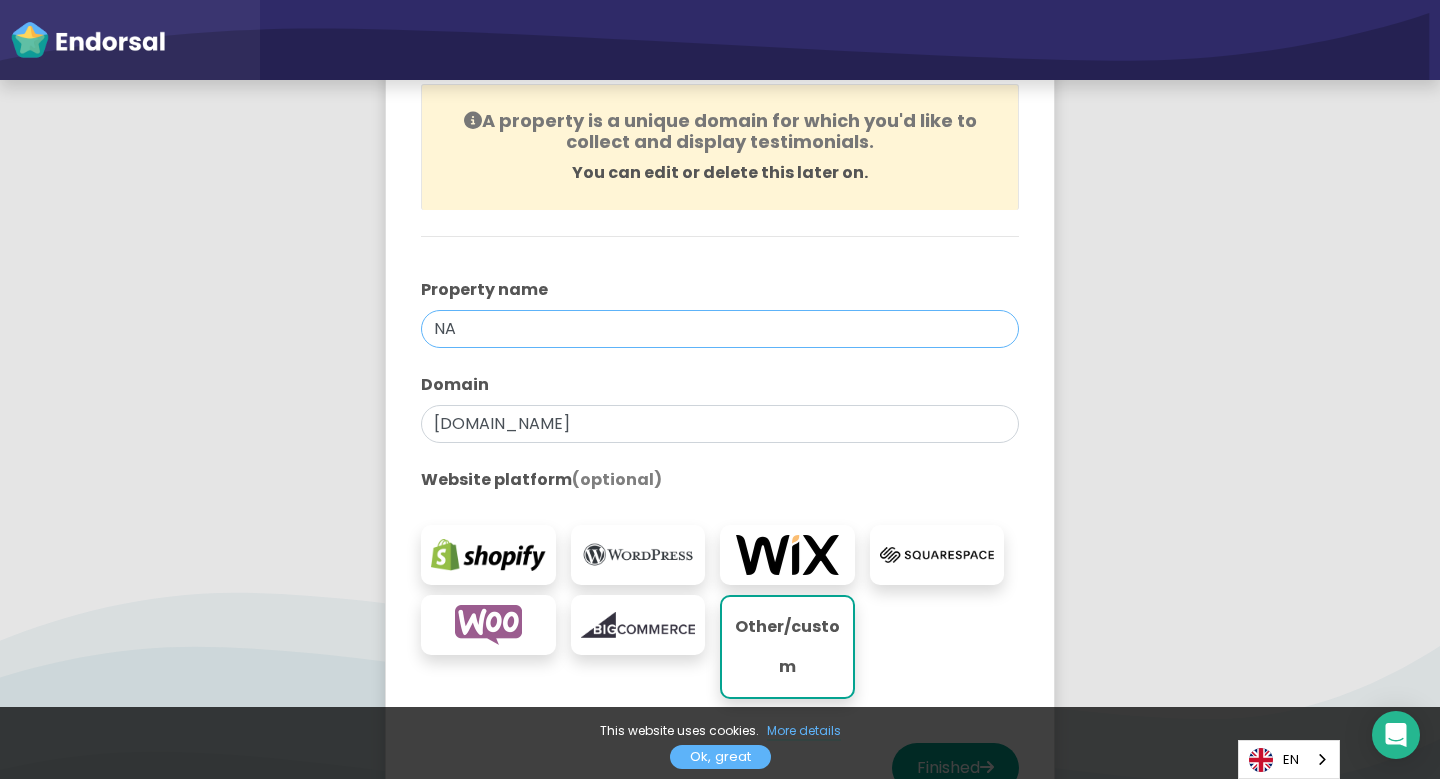 drag, startPoint x: 492, startPoint y: 328, endPoint x: 413, endPoint y: 328, distance: 79 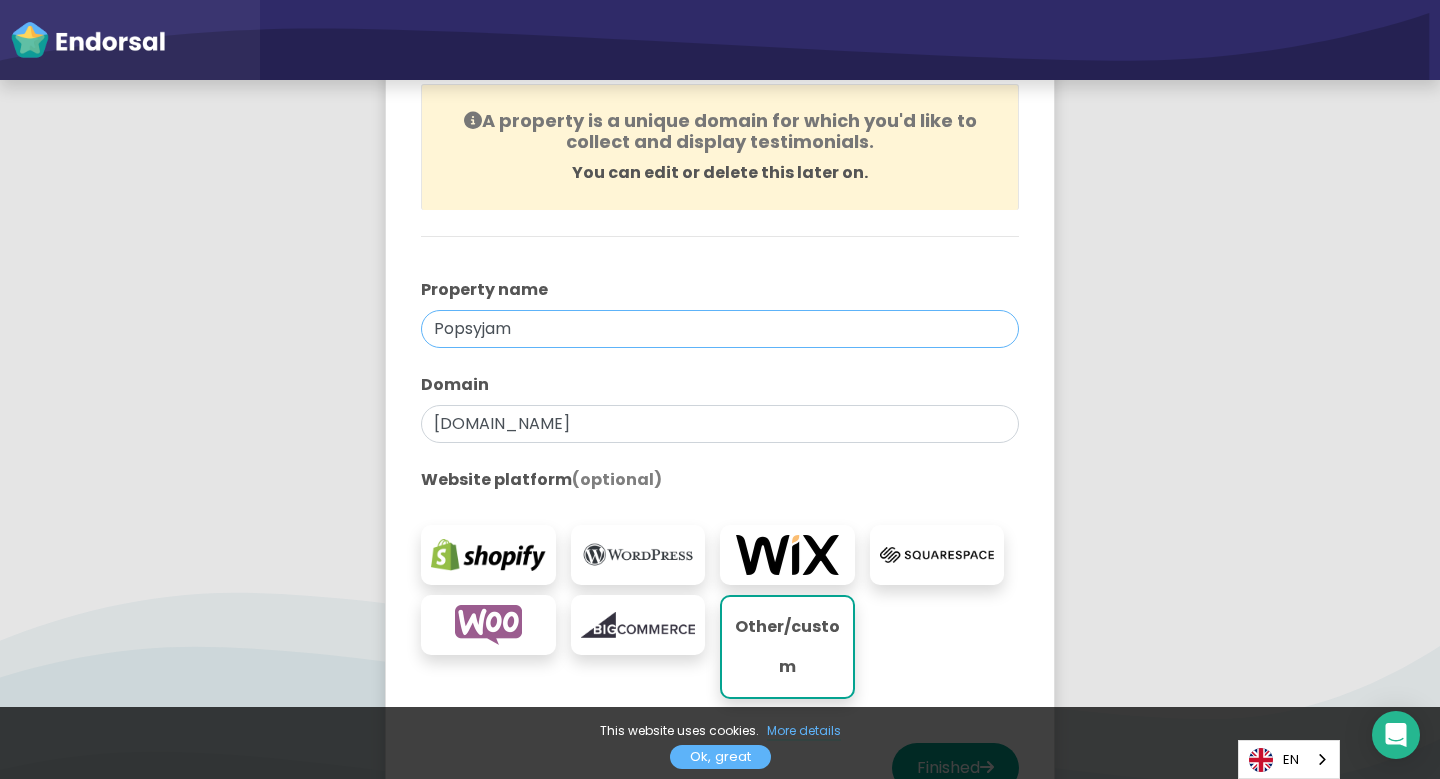 type on "Popsyjam" 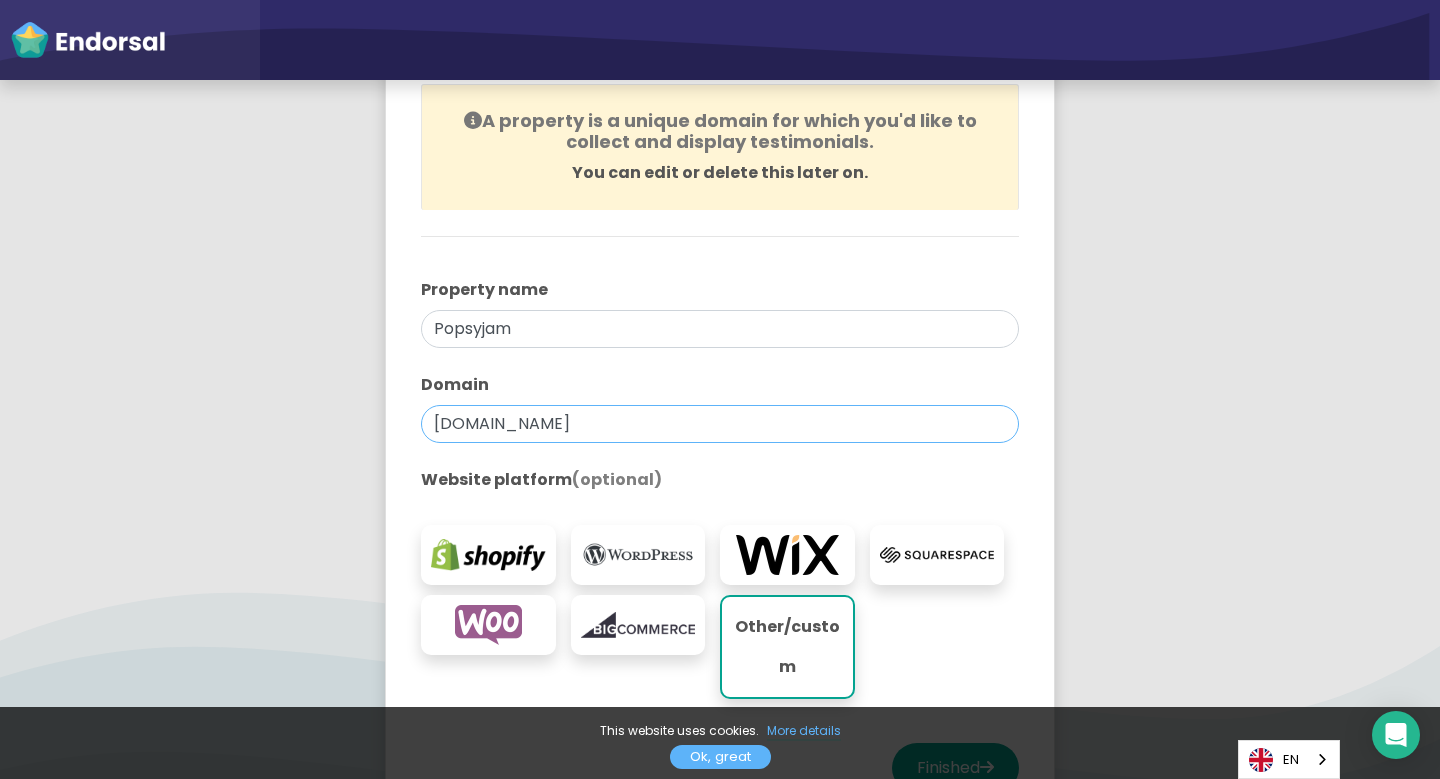 drag, startPoint x: 454, startPoint y: 423, endPoint x: 419, endPoint y: 423, distance: 35 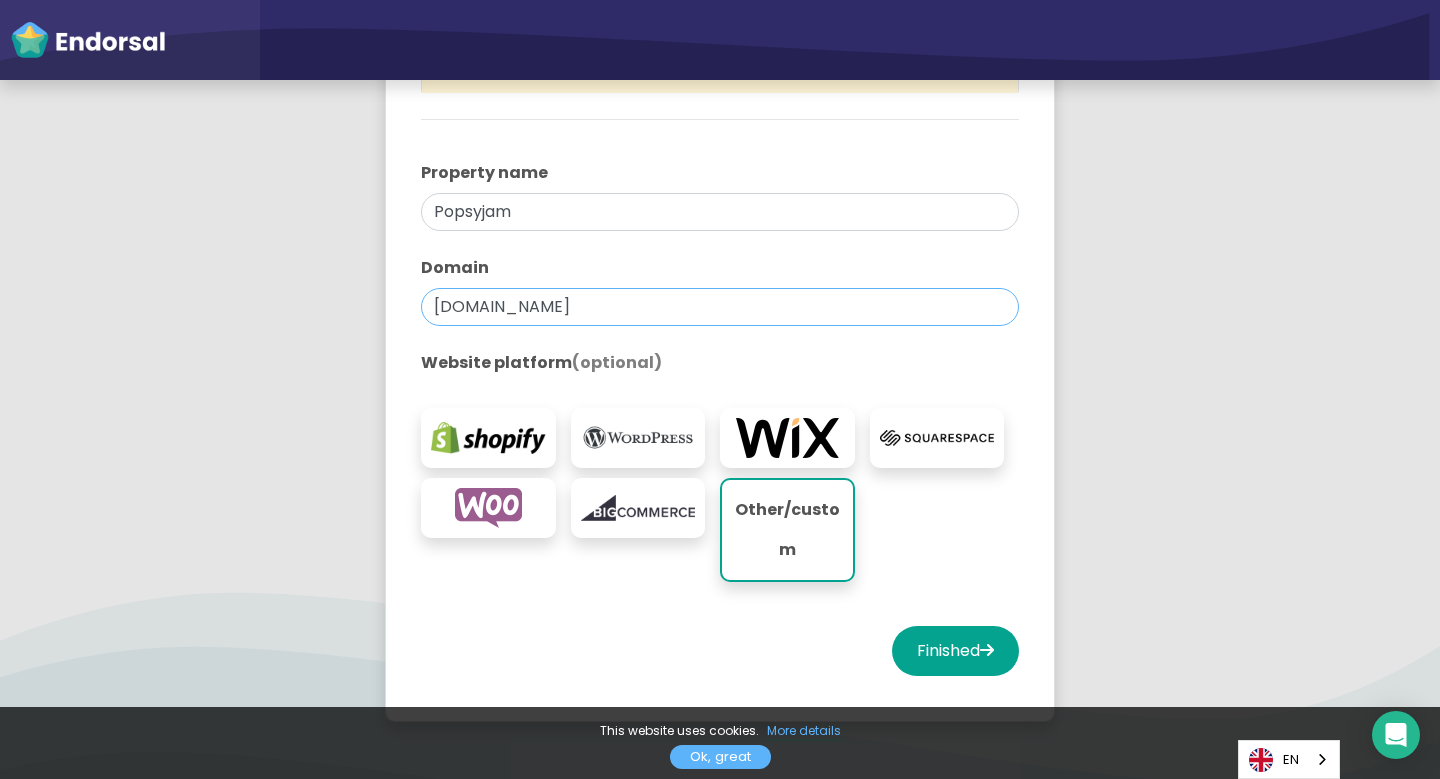 scroll, scrollTop: 448, scrollLeft: 0, axis: vertical 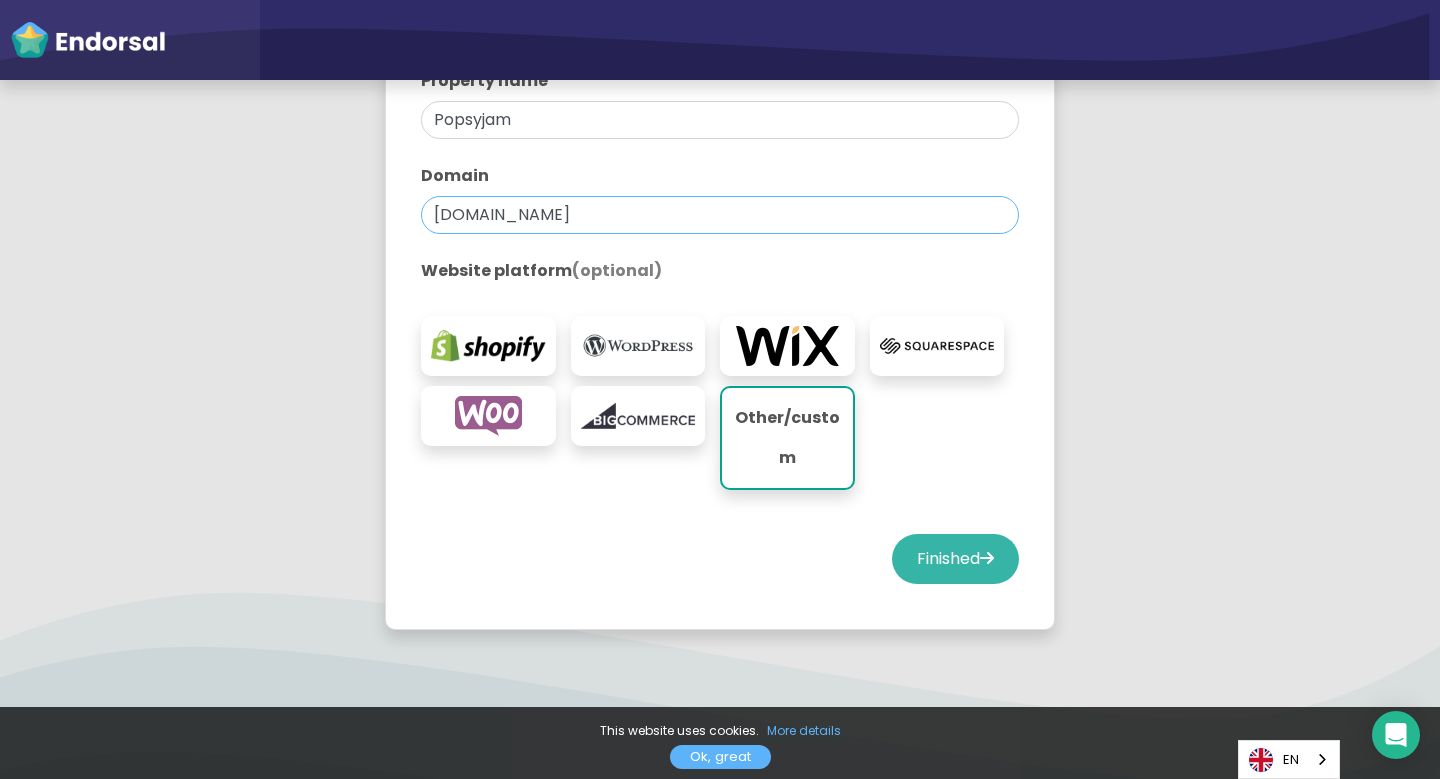 type on "popsyjam.com" 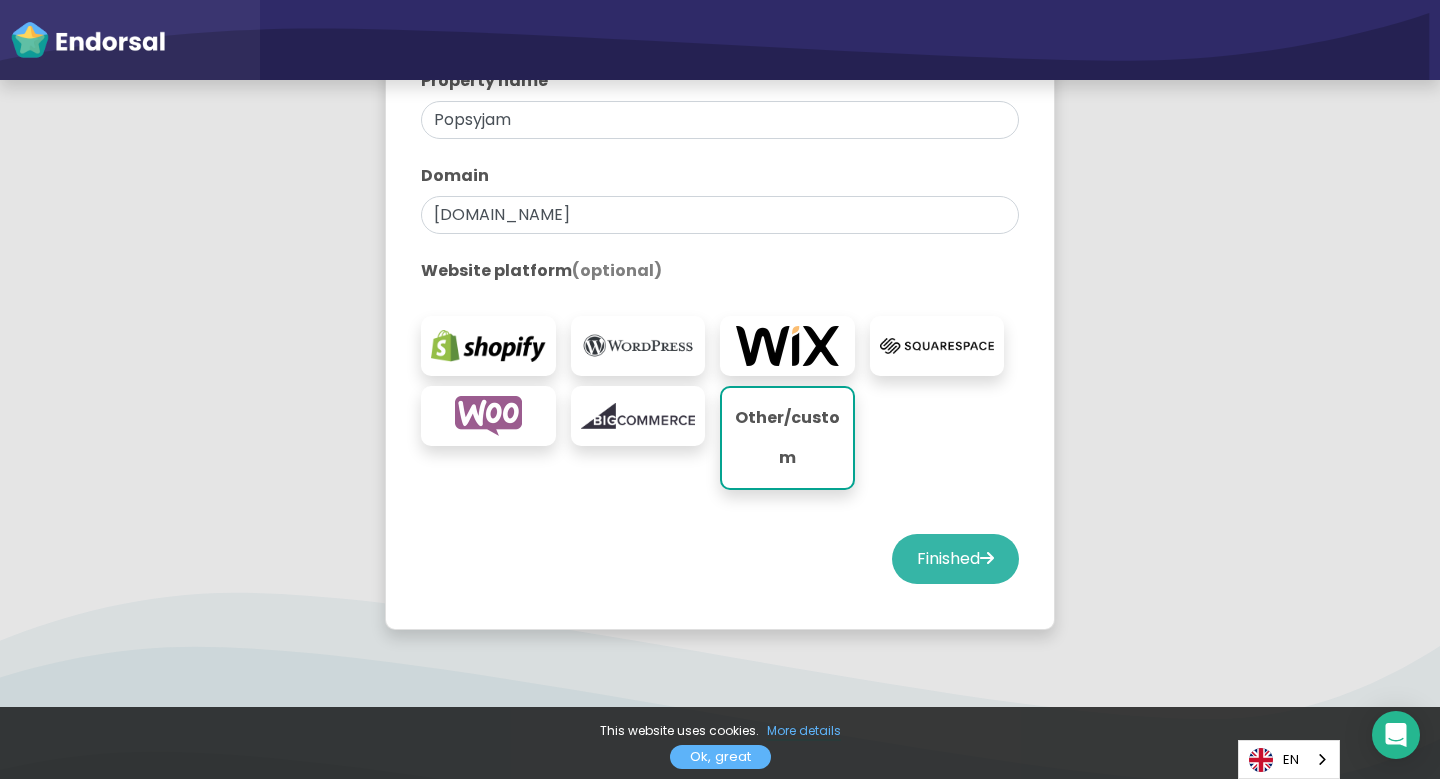 click on "Finished" 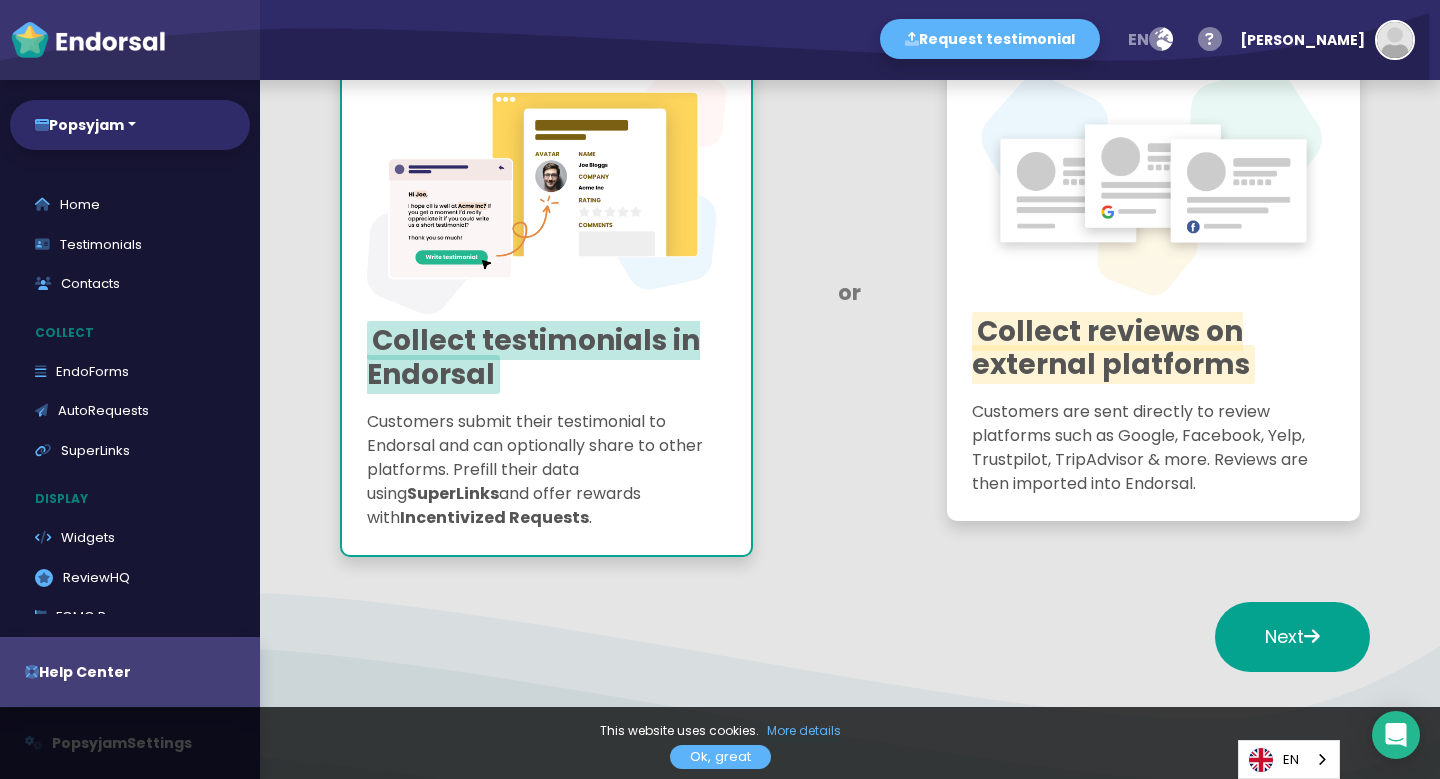 scroll, scrollTop: 345, scrollLeft: 0, axis: vertical 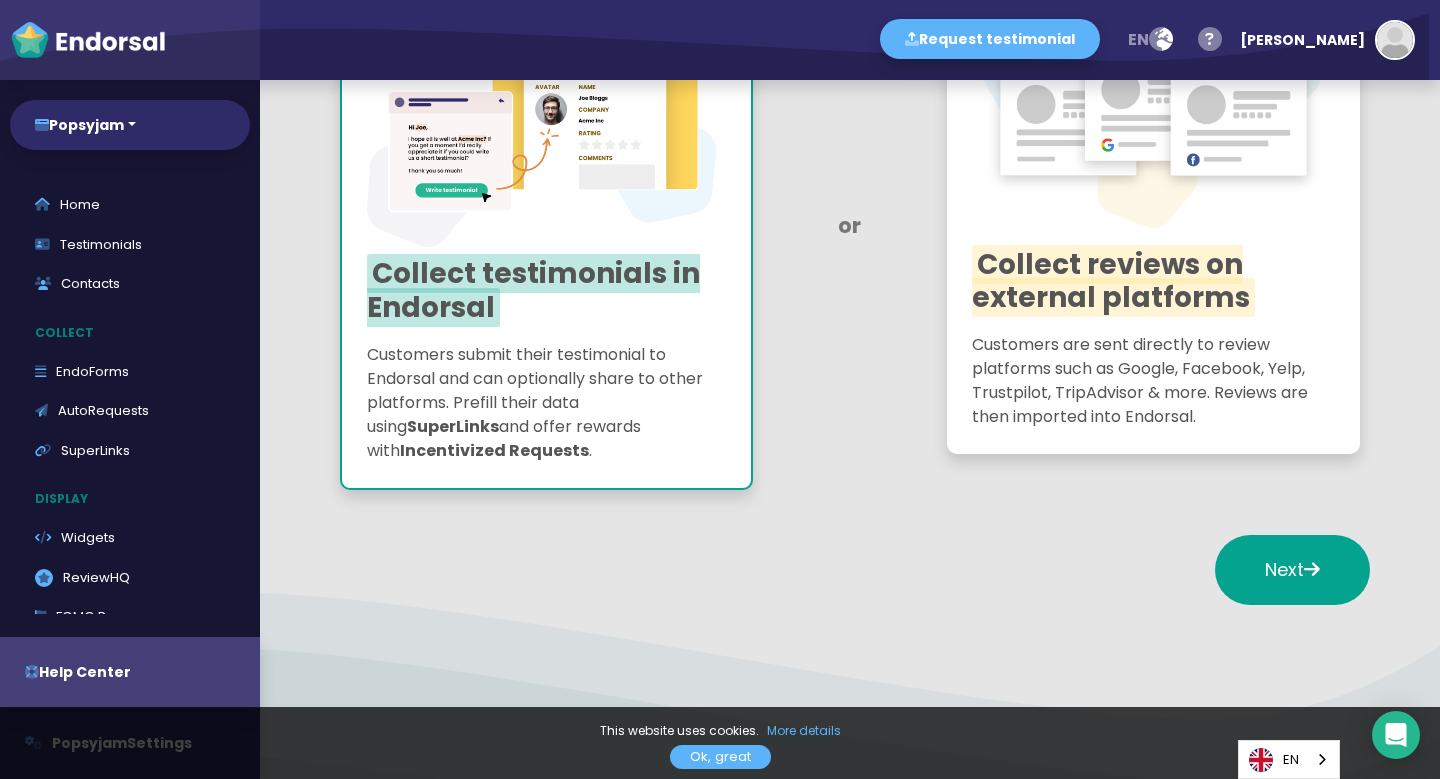 click on "Ok, great" at bounding box center [720, 757] 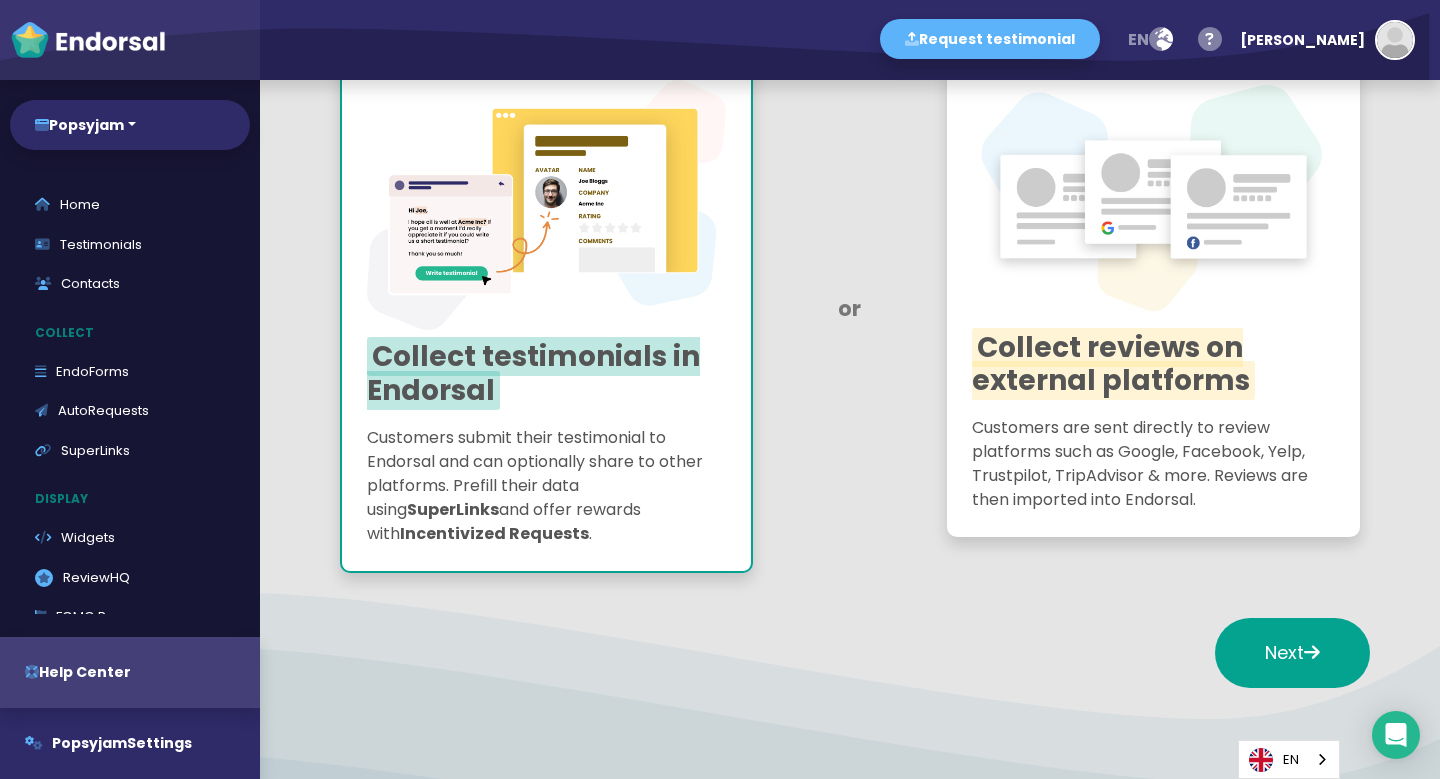 scroll, scrollTop: 286, scrollLeft: 0, axis: vertical 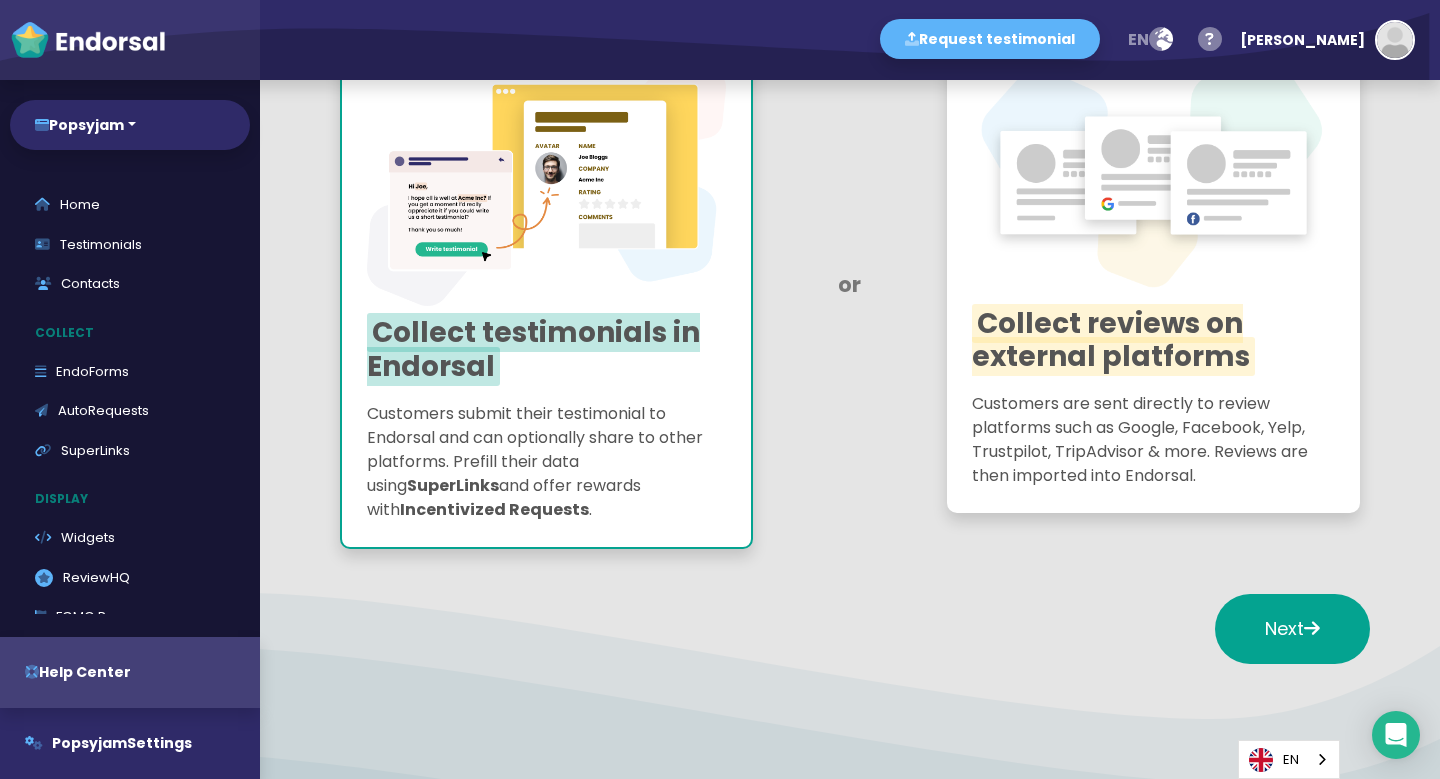 click 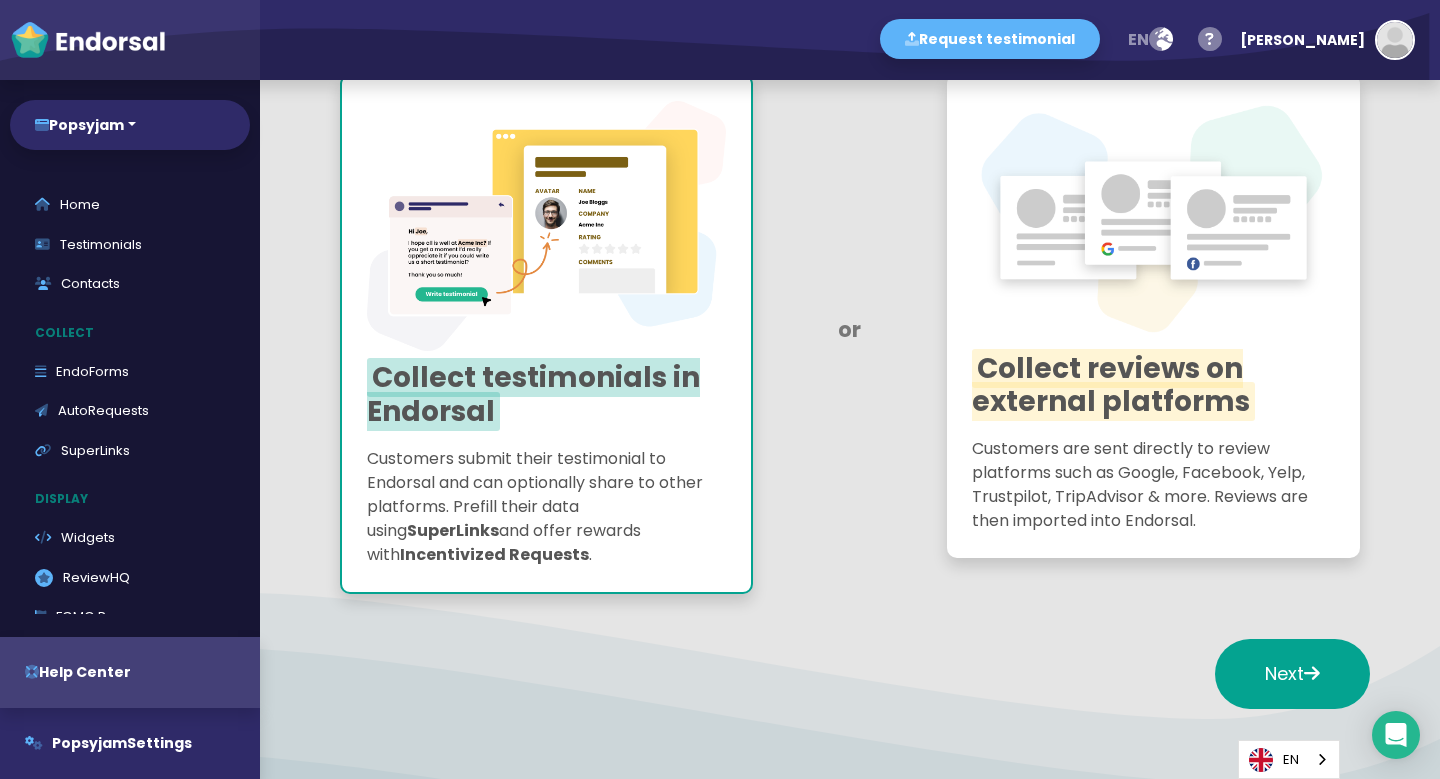 scroll, scrollTop: 243, scrollLeft: 0, axis: vertical 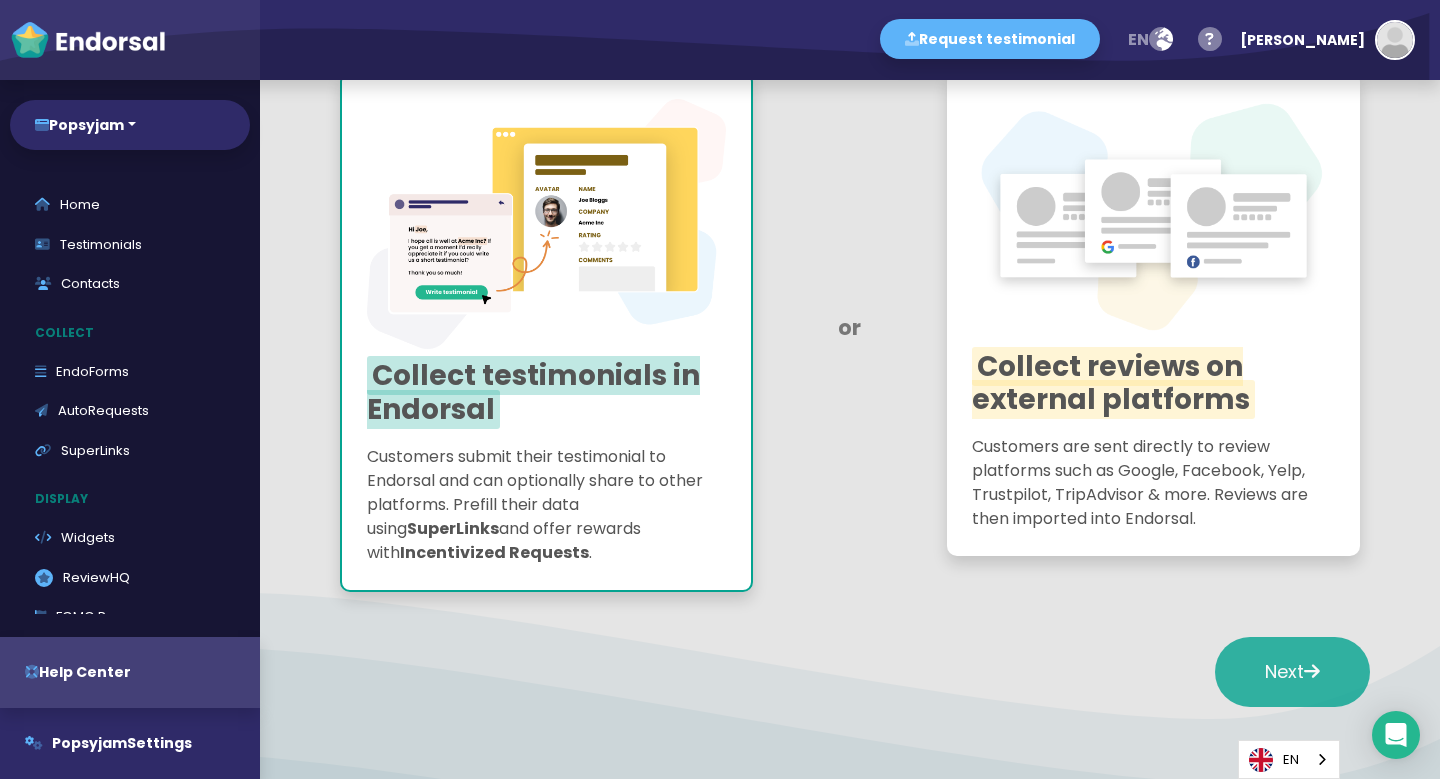 click on "Next" 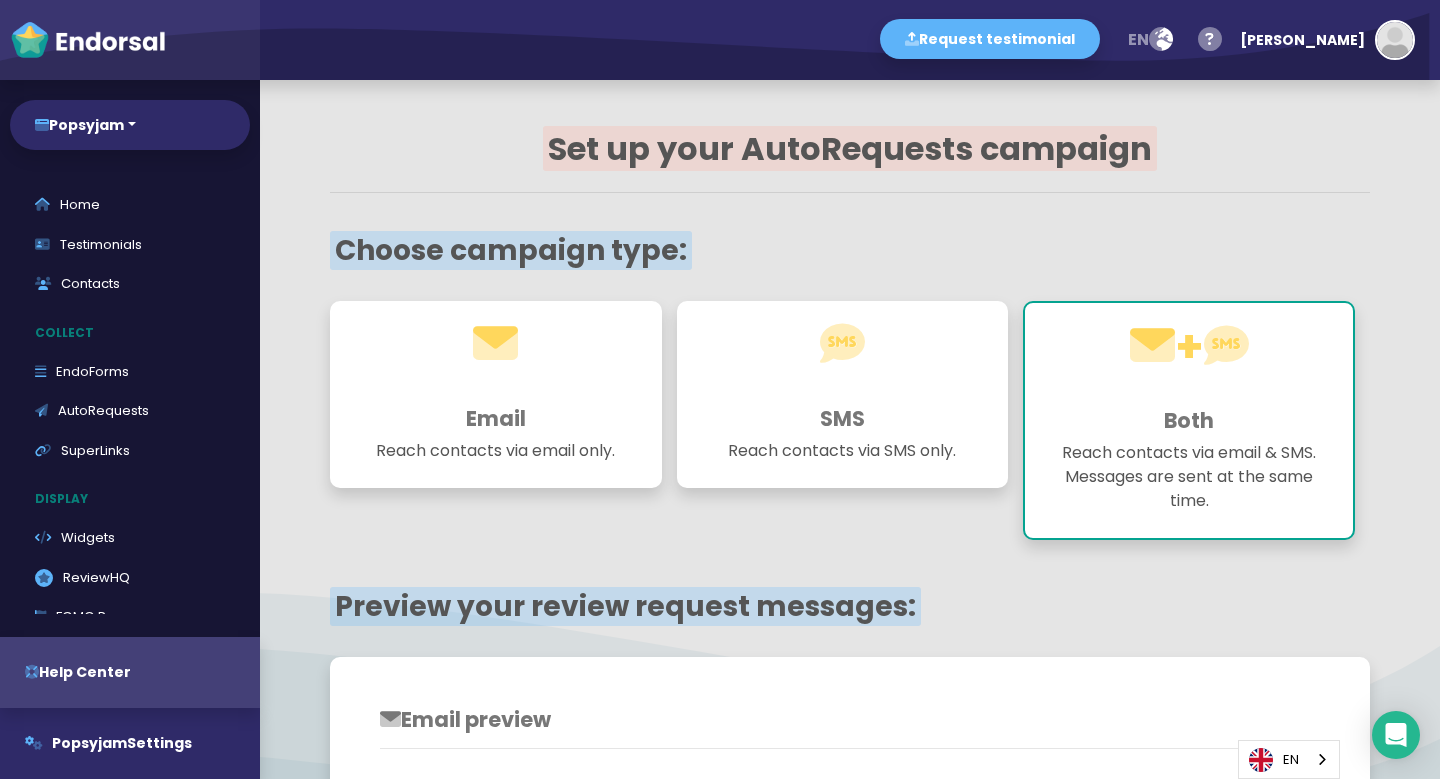 click 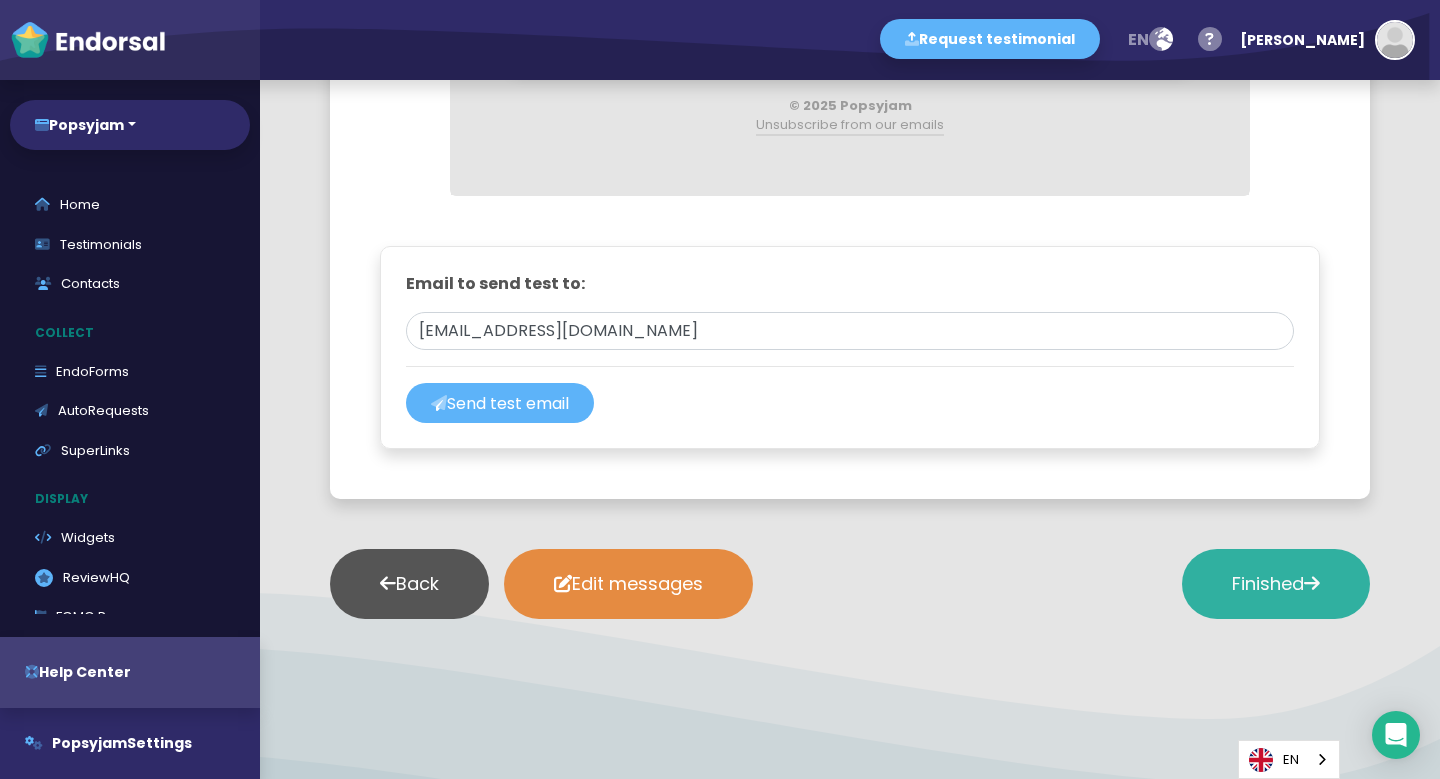 scroll, scrollTop: 1483, scrollLeft: 0, axis: vertical 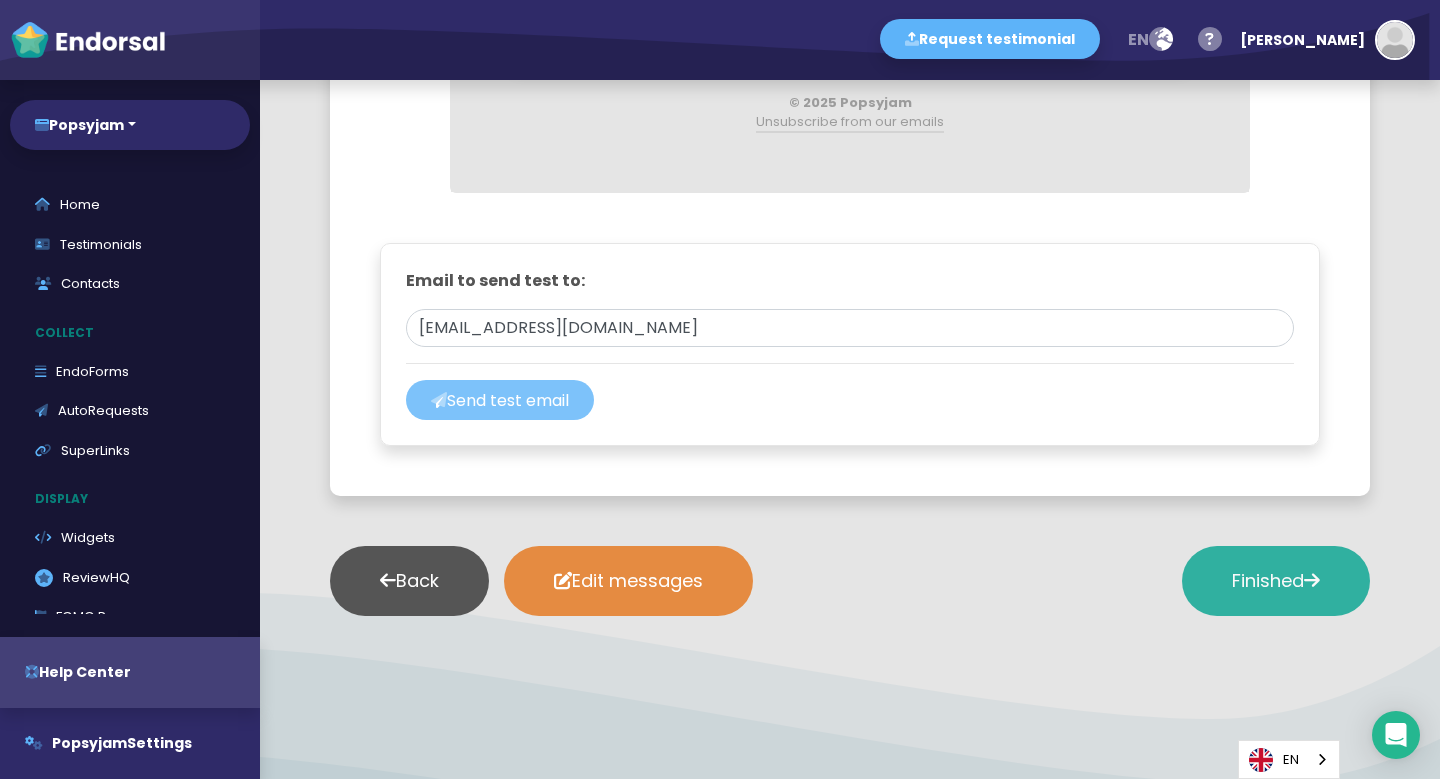 click on "Send test email" at bounding box center (500, 400) 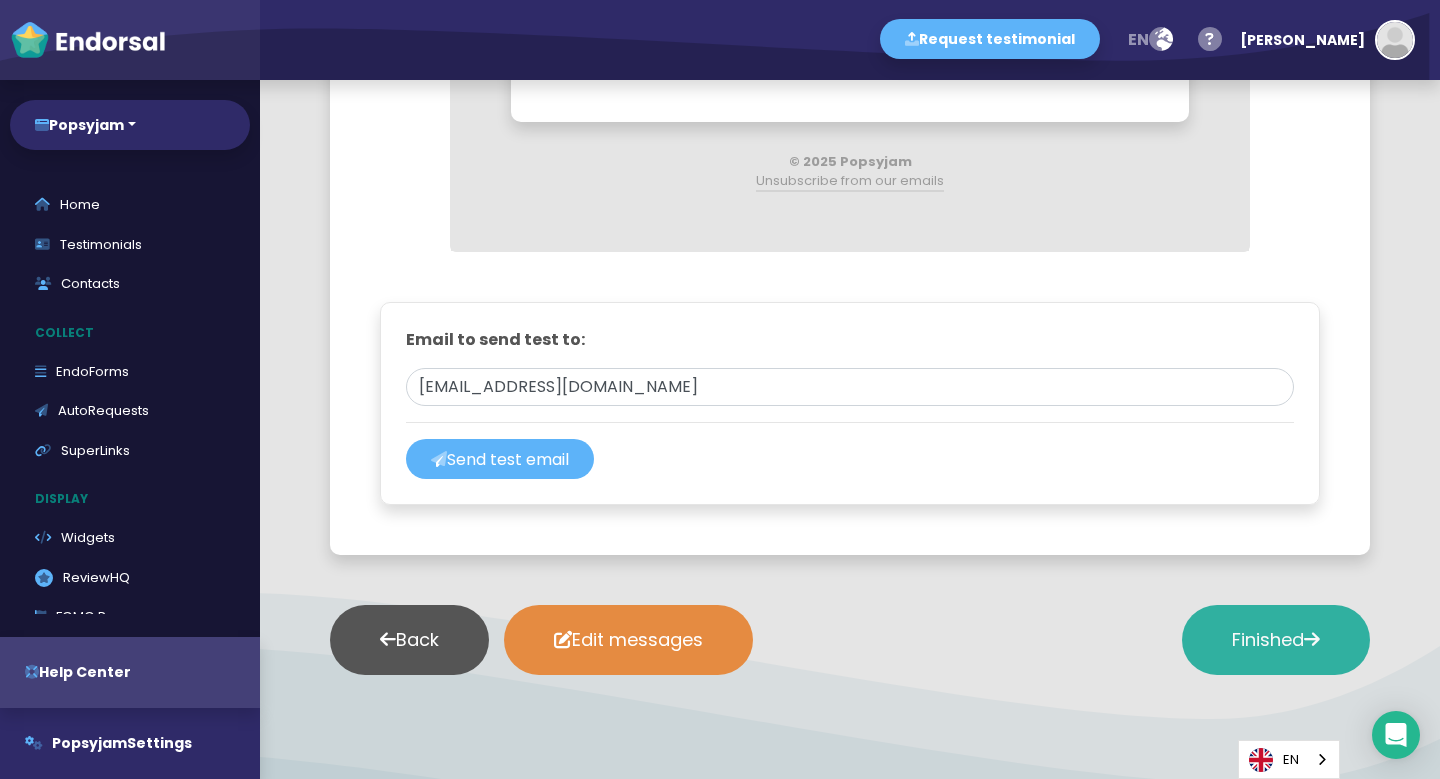 scroll, scrollTop: 1495, scrollLeft: 0, axis: vertical 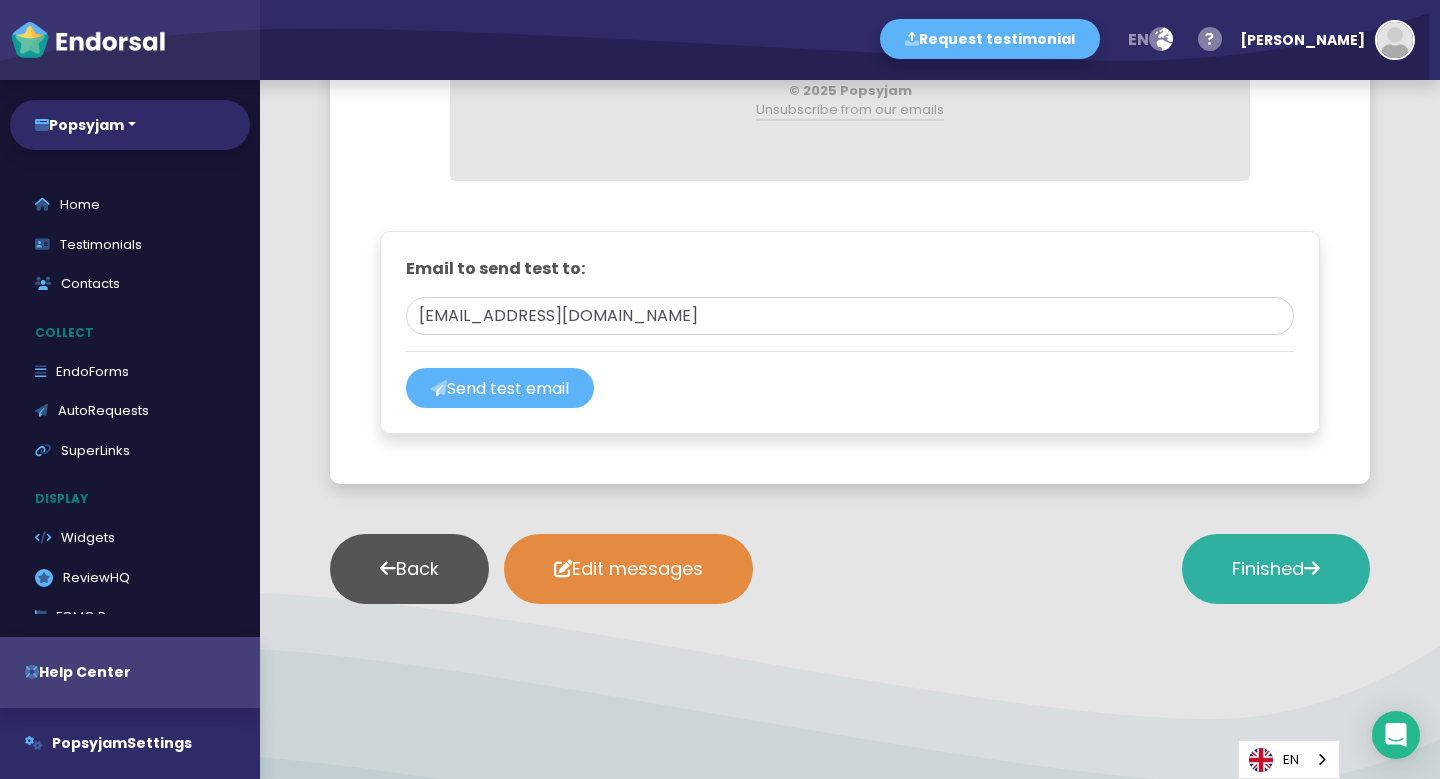 click on "Finished" 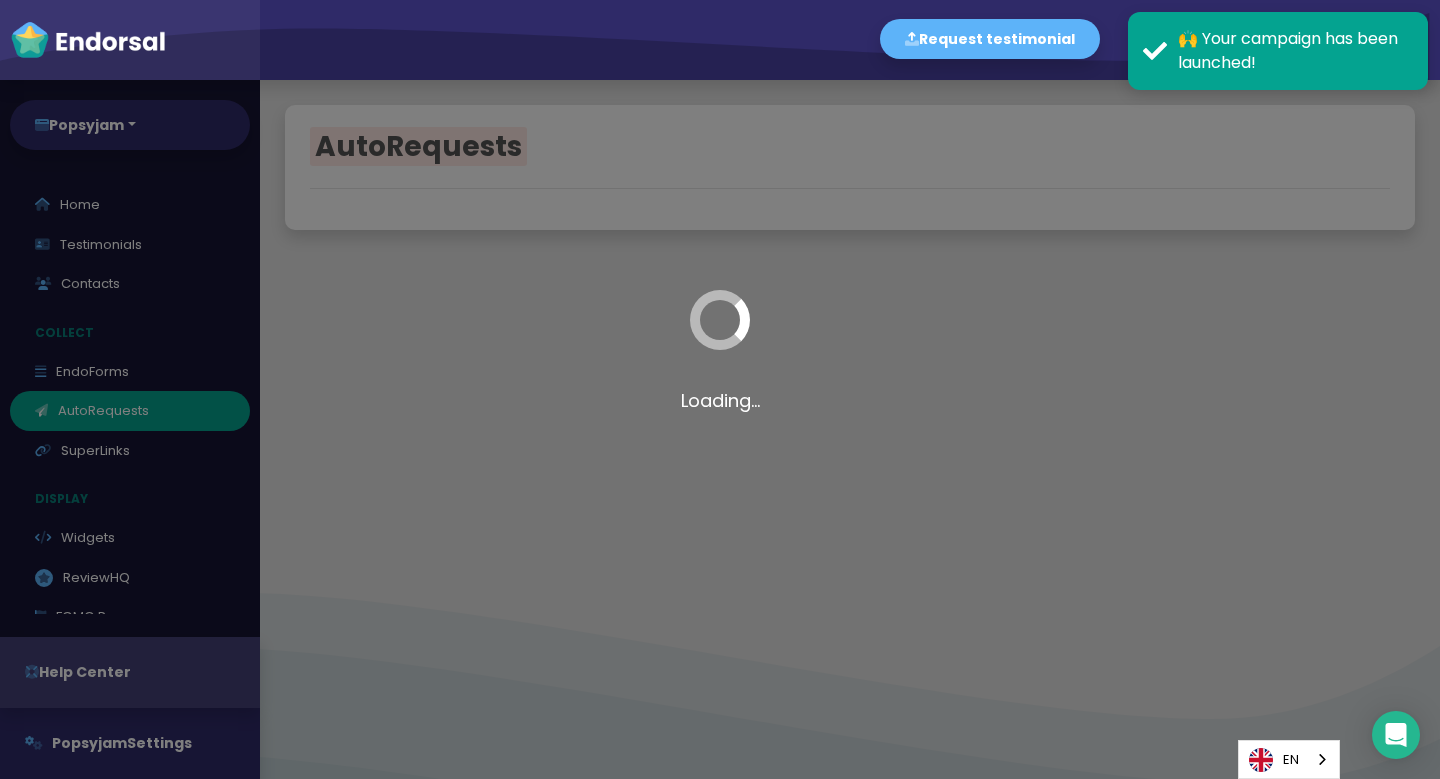 scroll, scrollTop: 0, scrollLeft: 0, axis: both 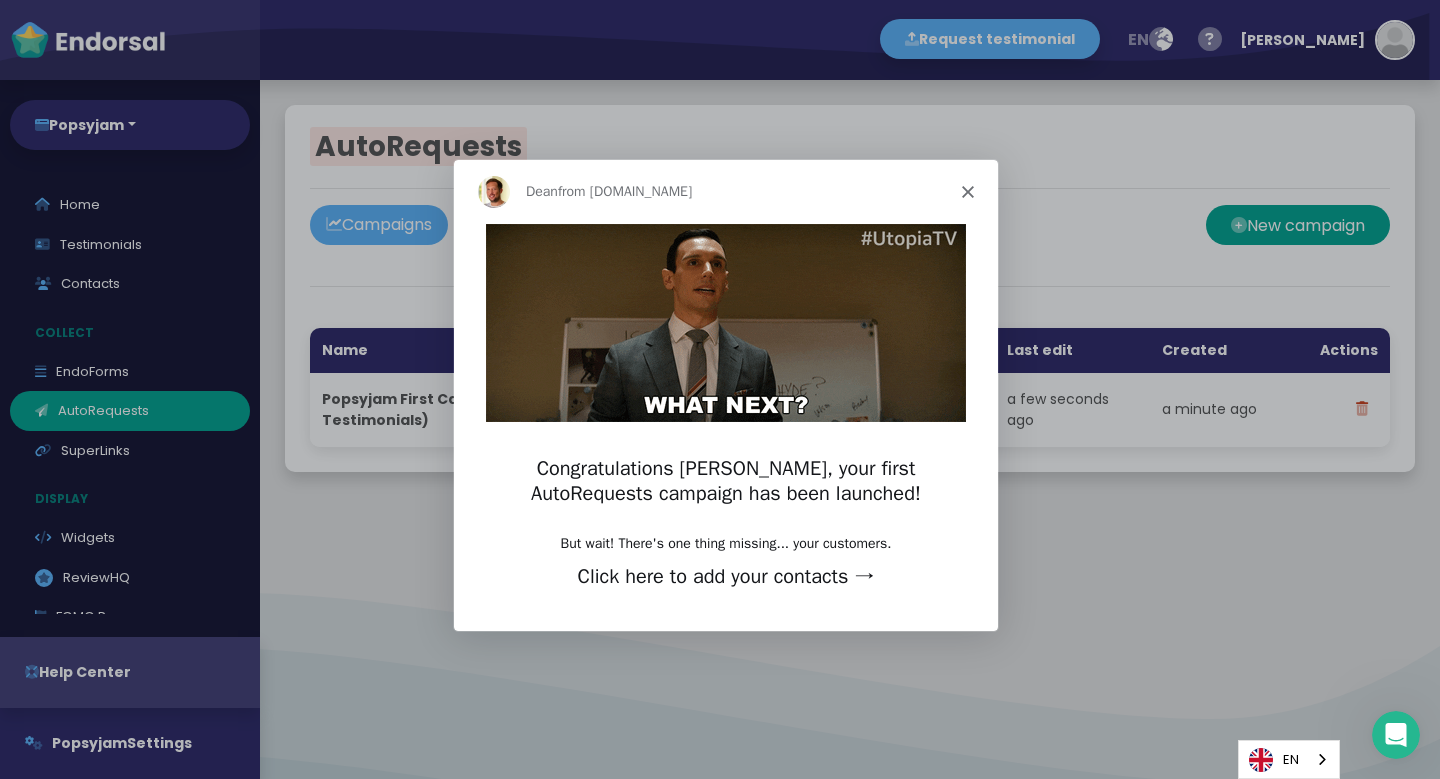 click on "Click here to add your contacts →" at bounding box center (725, 580) 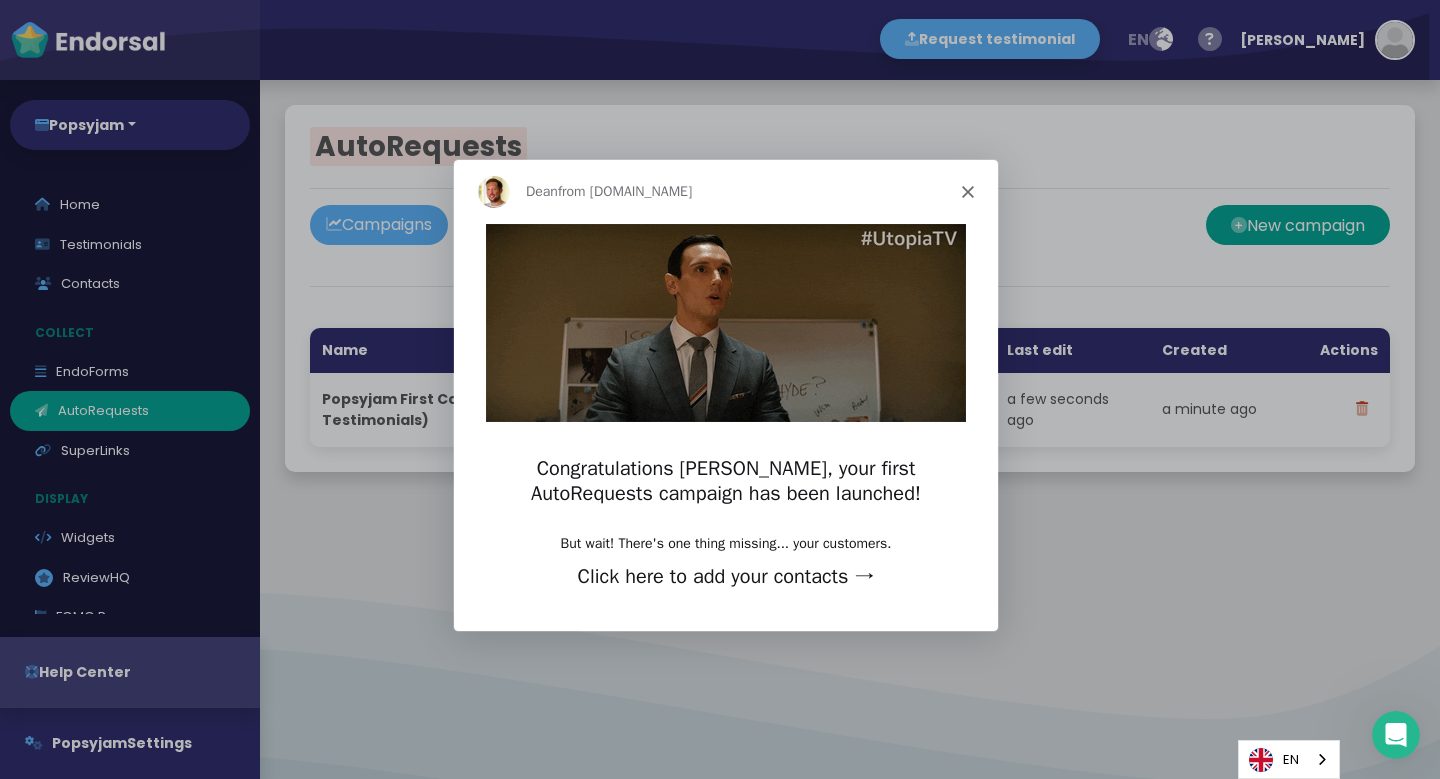 click on "Click here to add your contacts →" at bounding box center (725, 580) 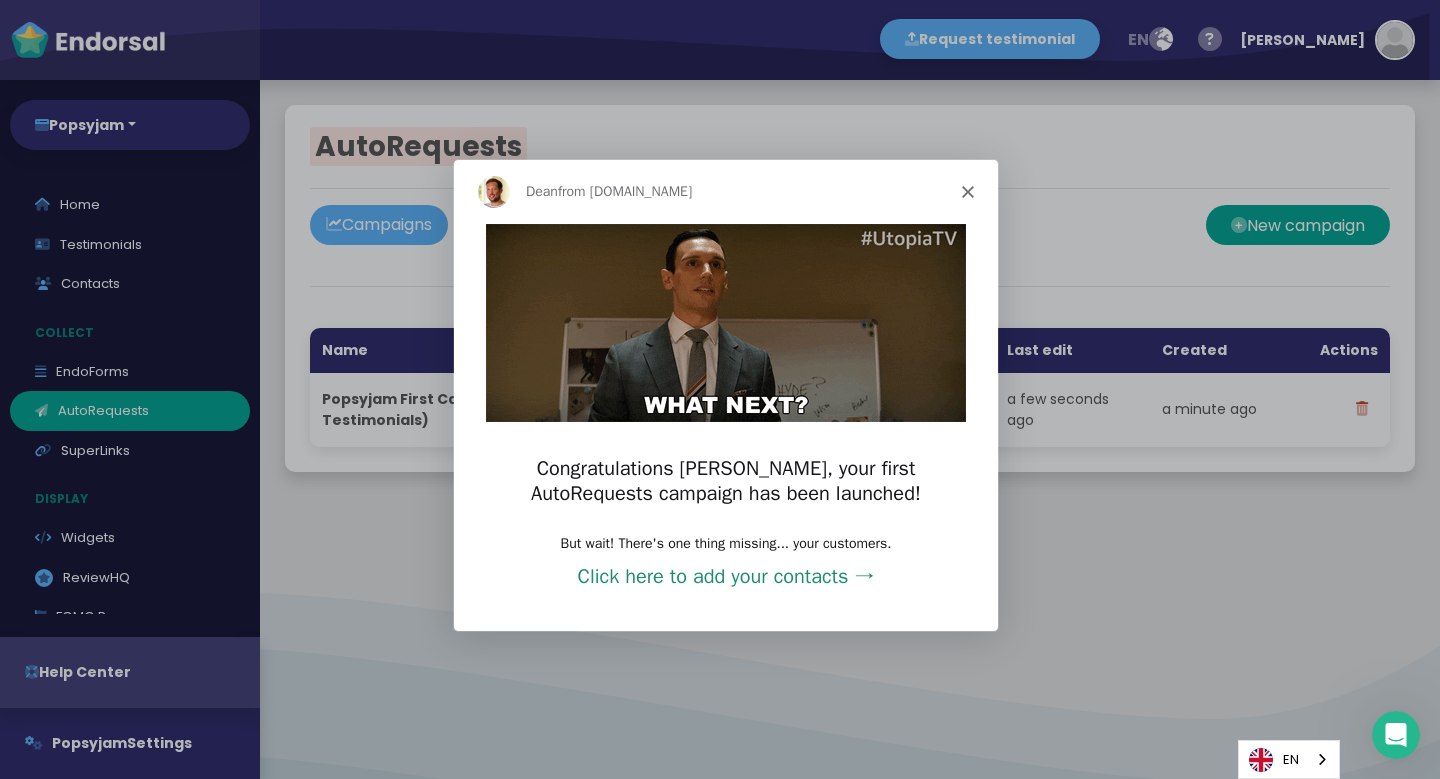 click on "Click here to add your contacts →" at bounding box center [725, 574] 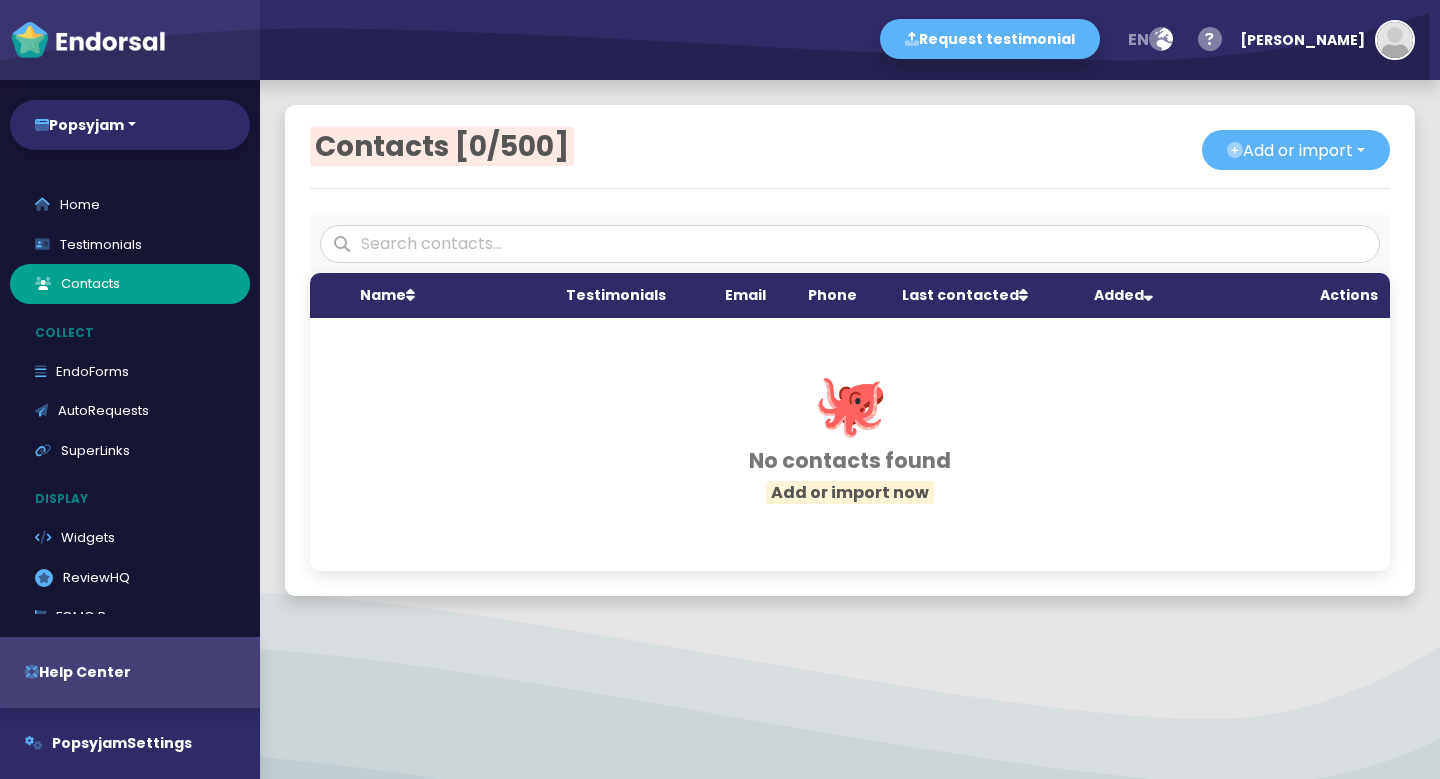scroll, scrollTop: 0, scrollLeft: 0, axis: both 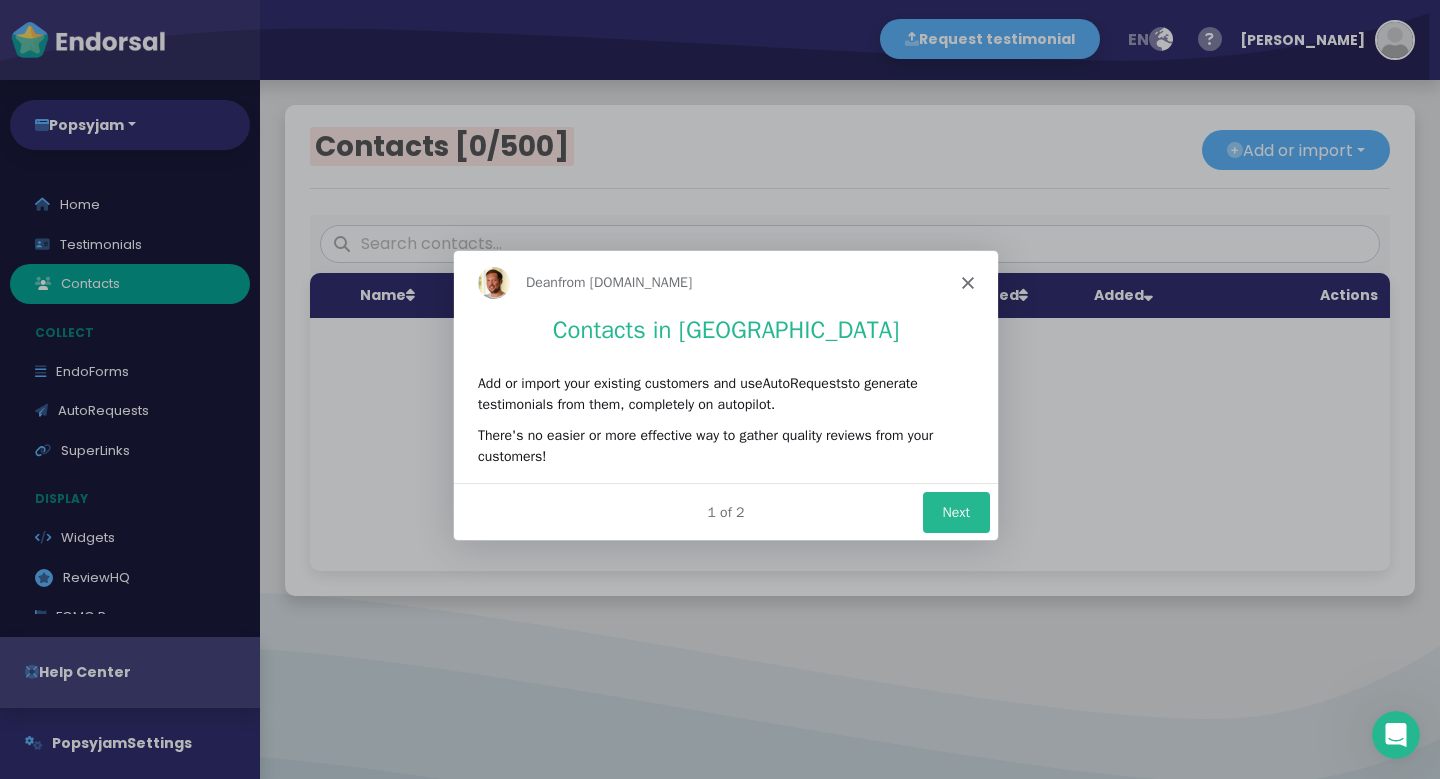 click 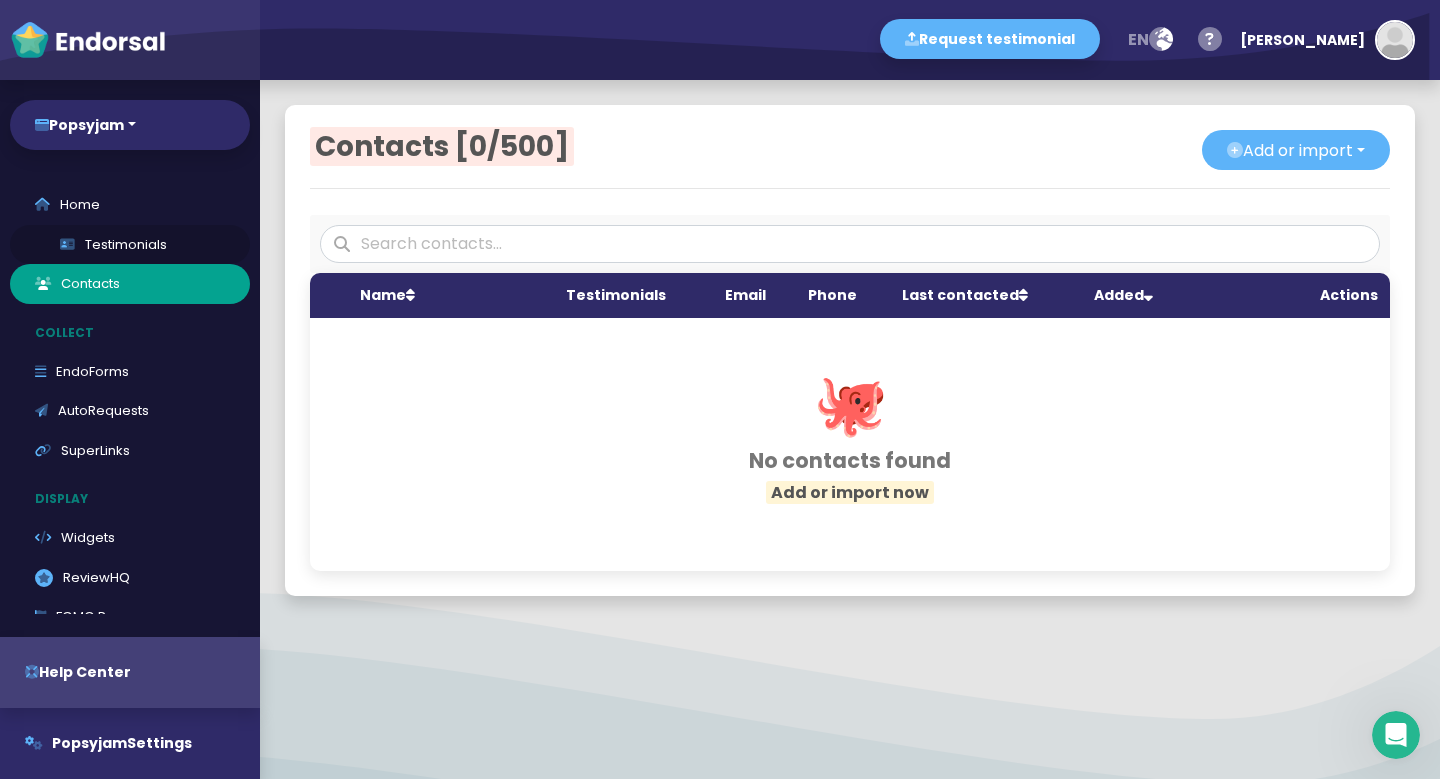click on "Testimonials" at bounding box center (130, 245) 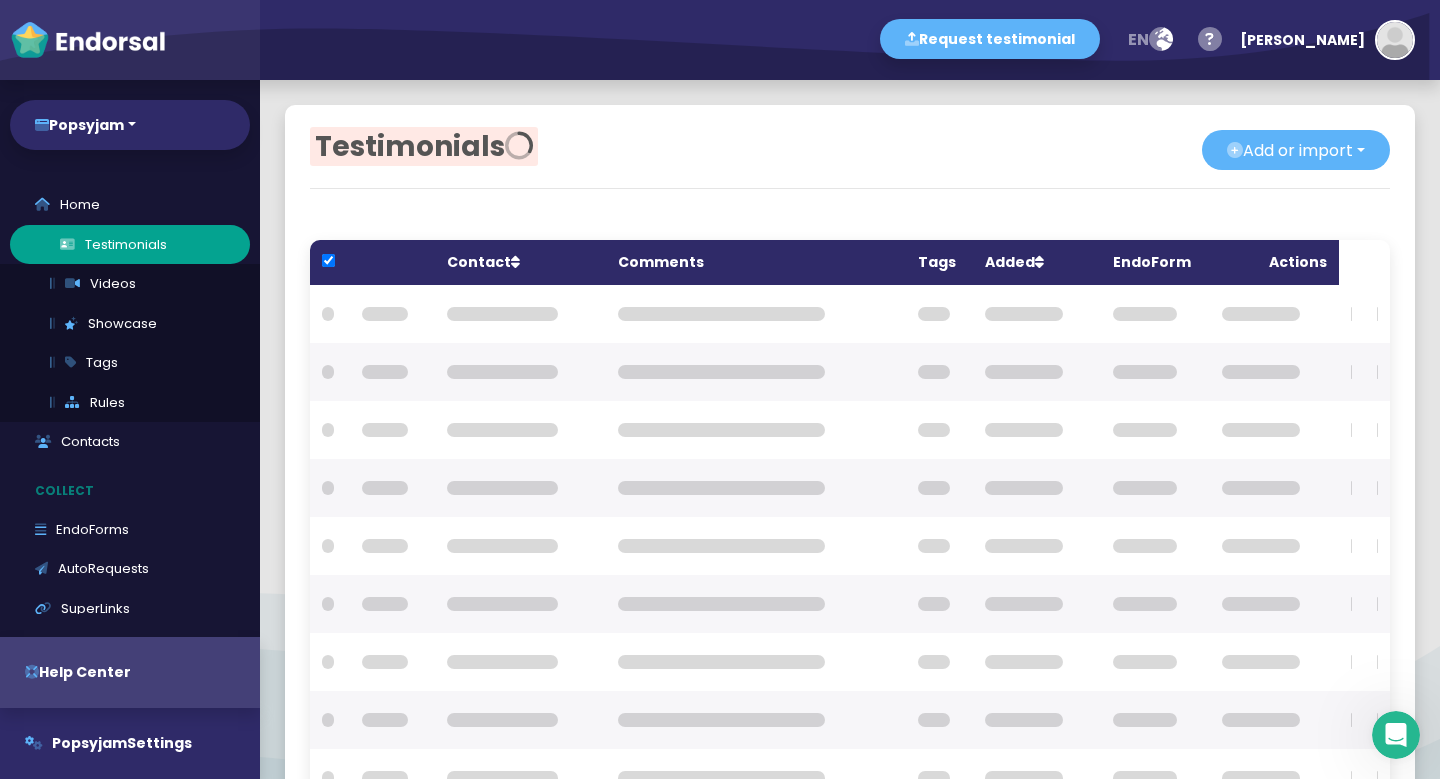 checkbox on "true" 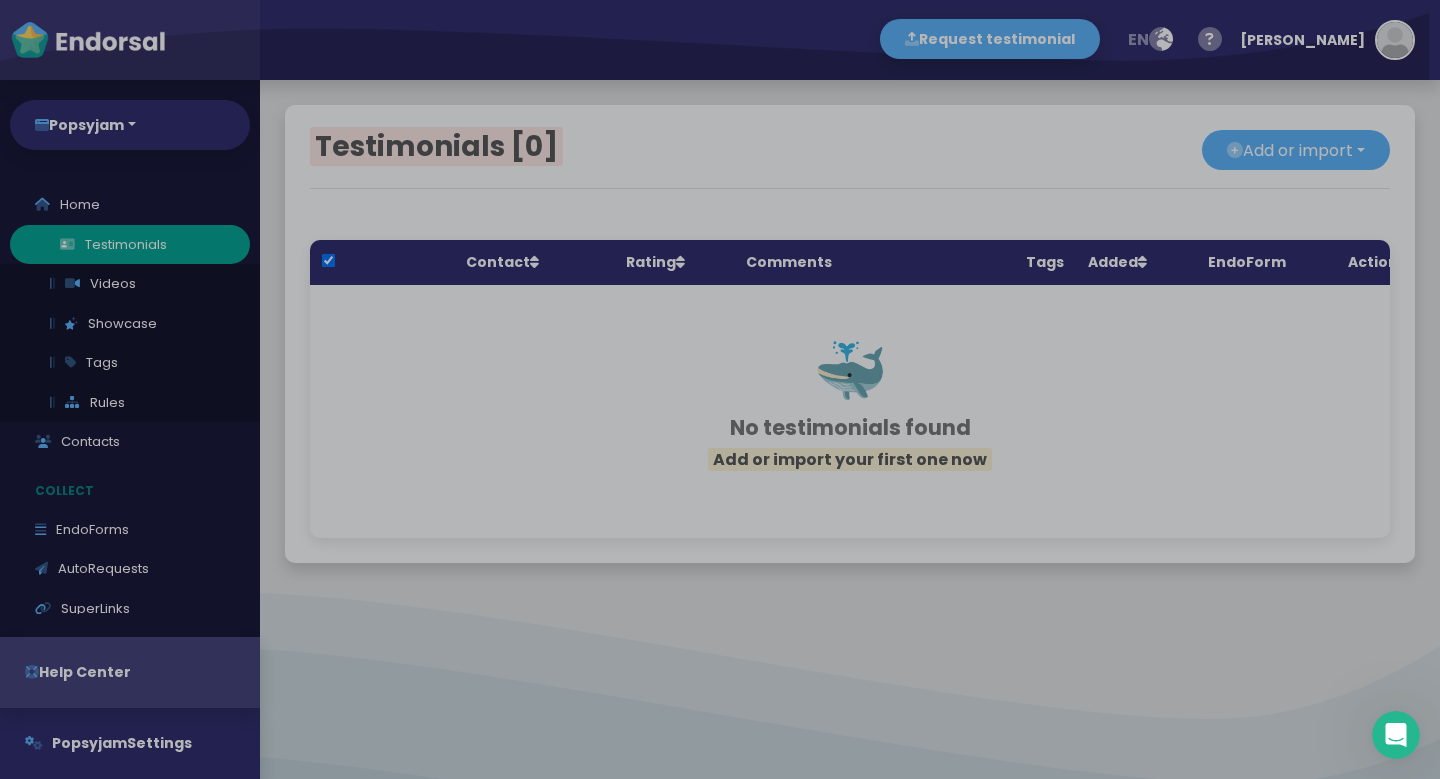 scroll, scrollTop: 0, scrollLeft: 0, axis: both 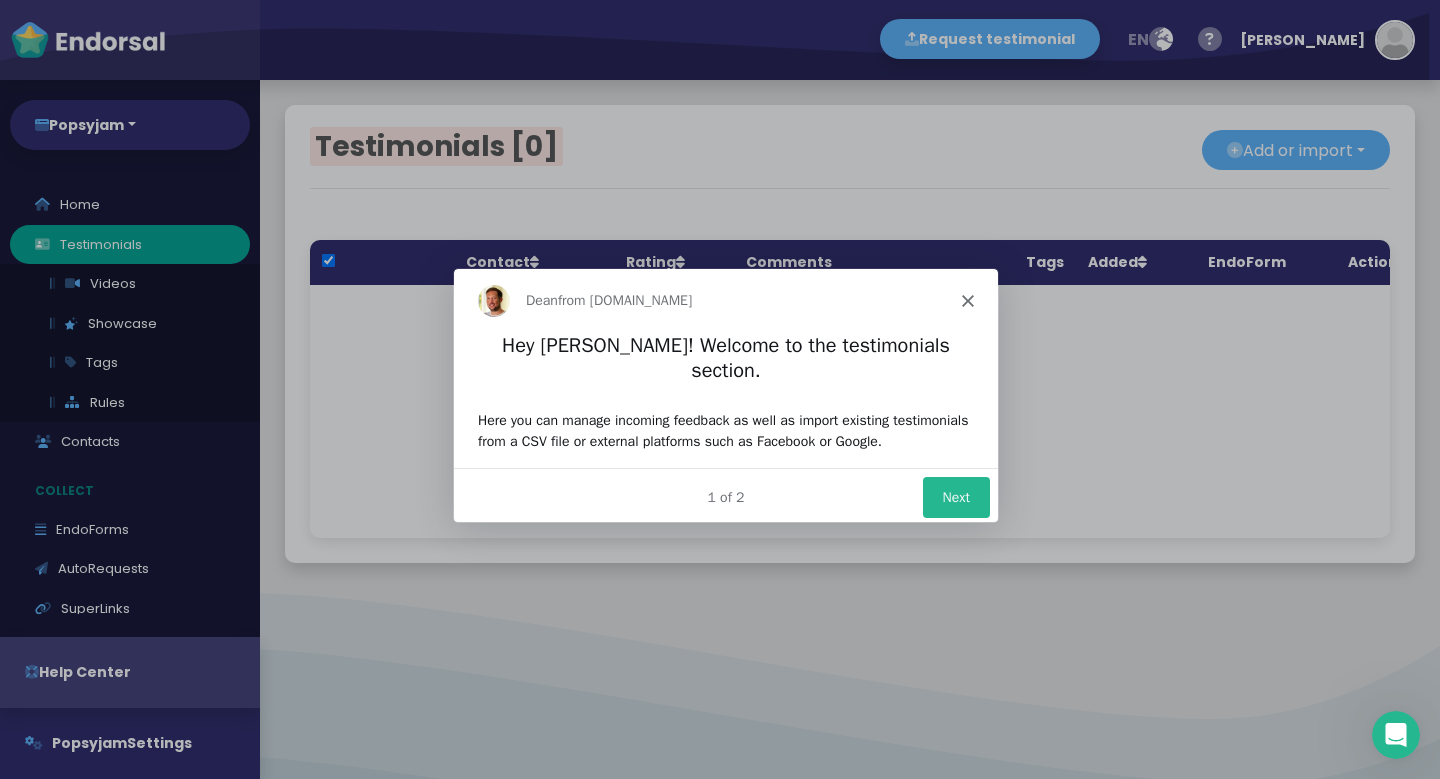 click 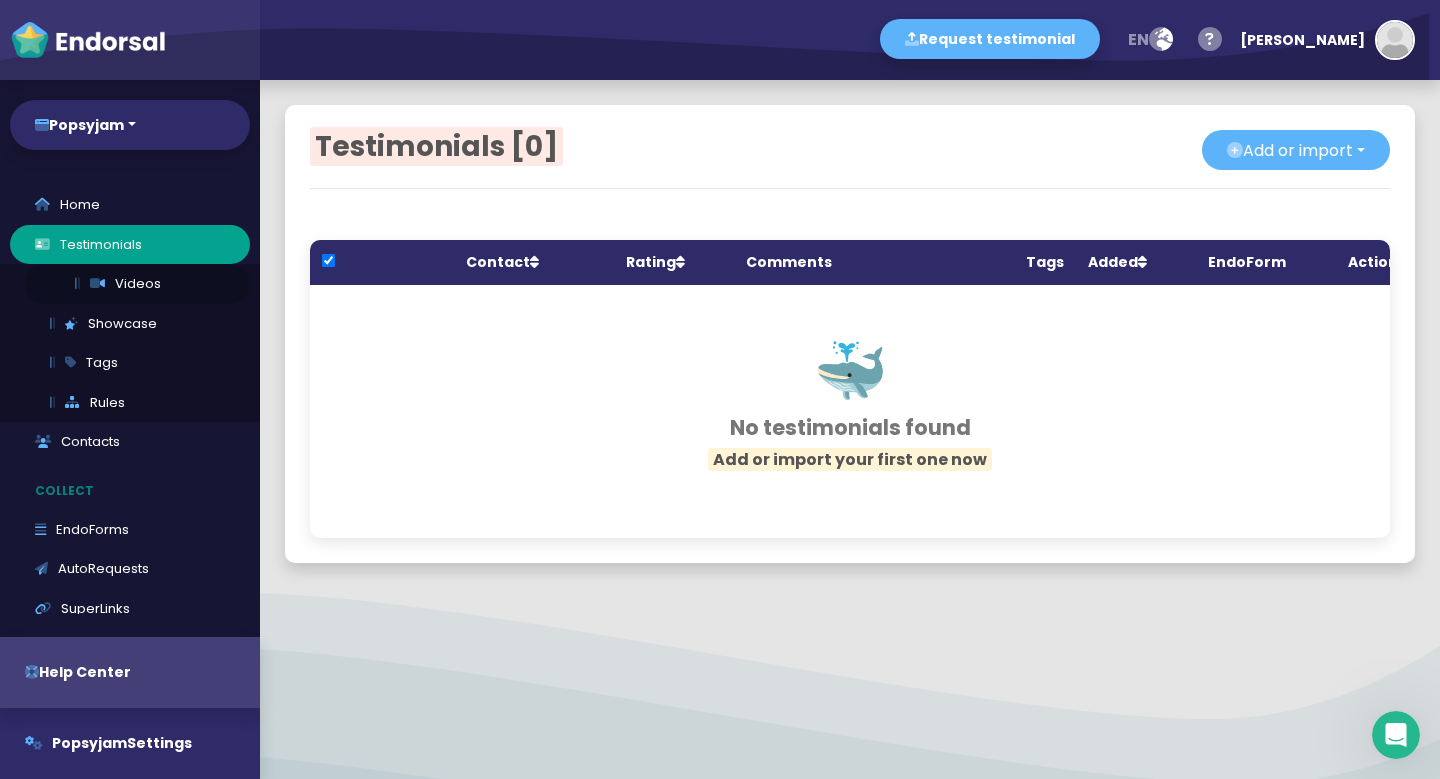 click on "Videos" at bounding box center (137, 284) 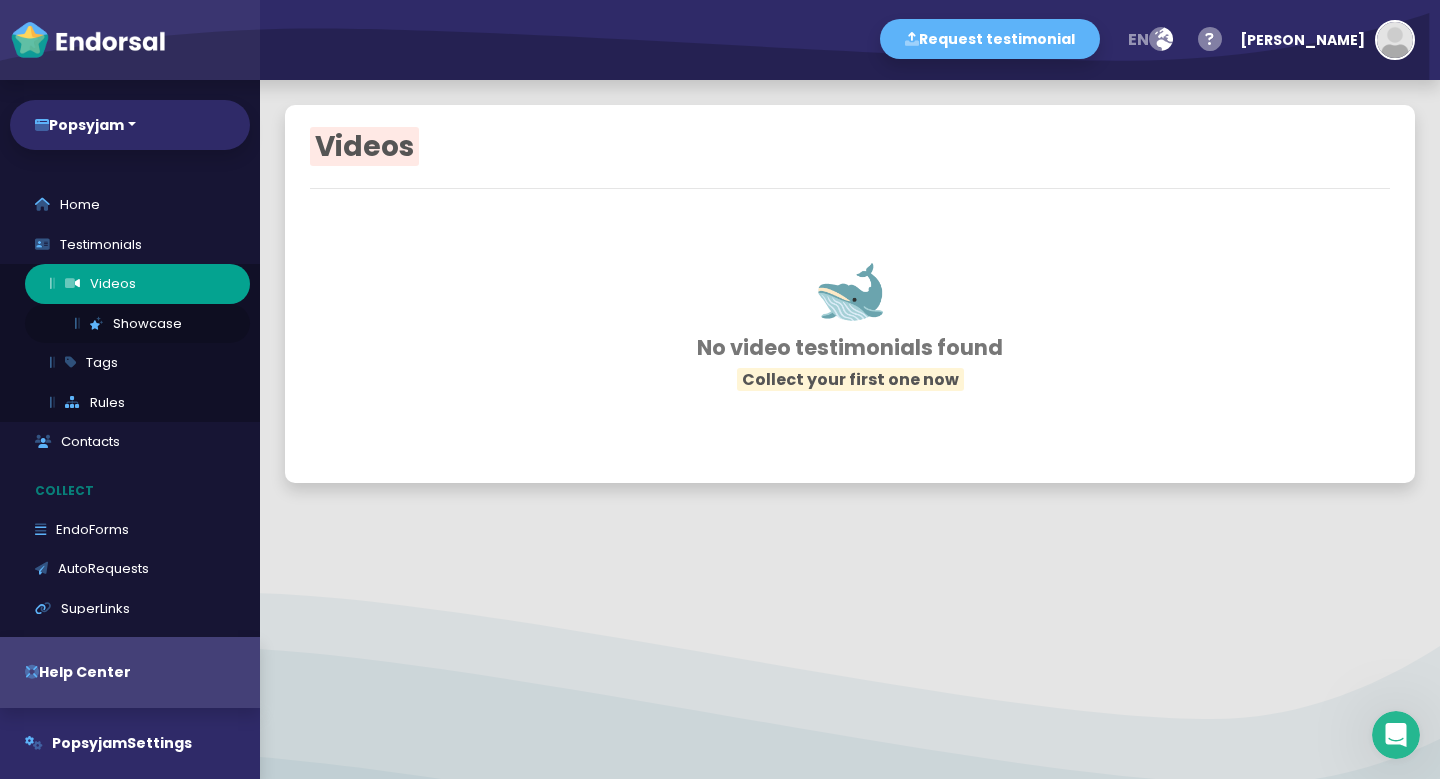click on "Showcase" at bounding box center [137, 324] 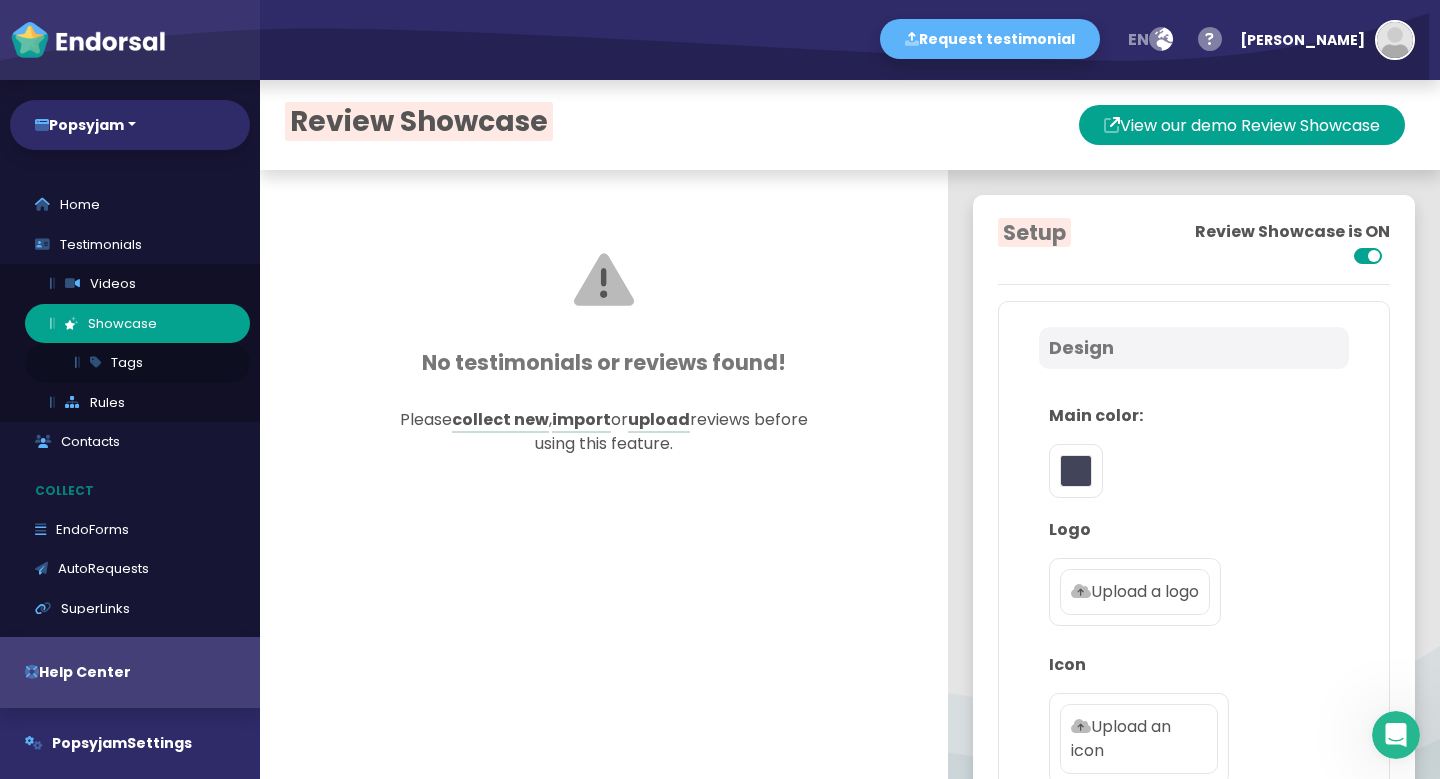 type on "#5DB3F9" 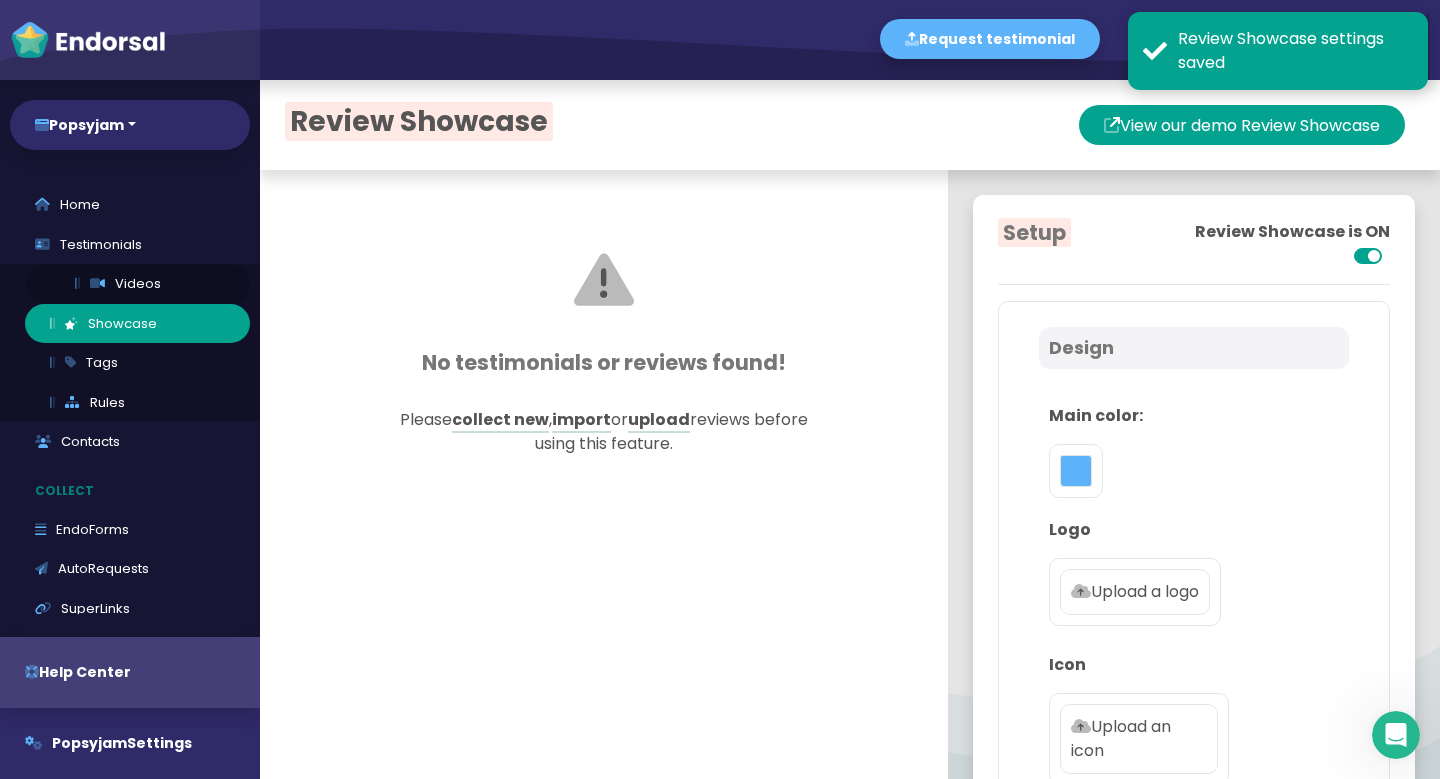 click on "Videos" at bounding box center (137, 284) 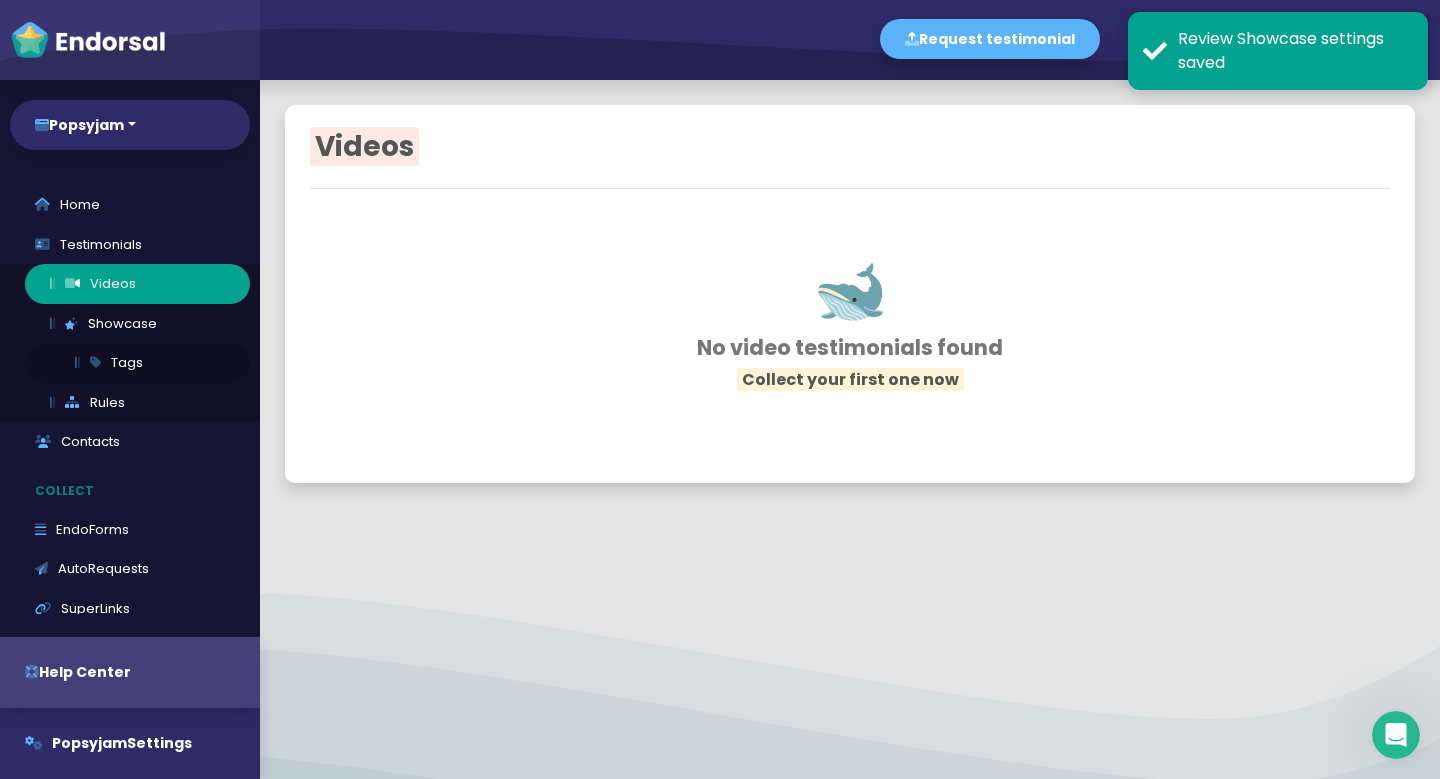 click on "Tags" at bounding box center (137, 363) 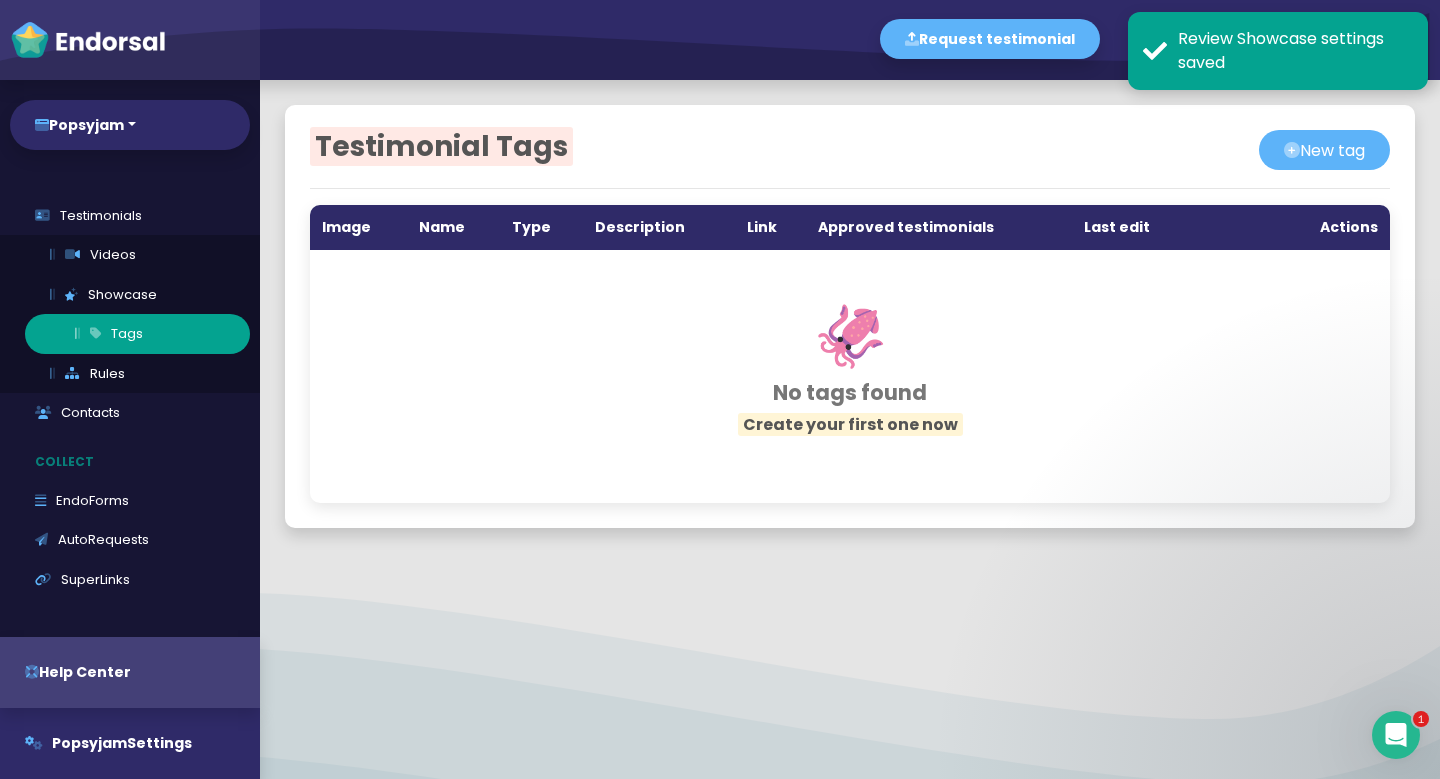 scroll, scrollTop: 55, scrollLeft: 0, axis: vertical 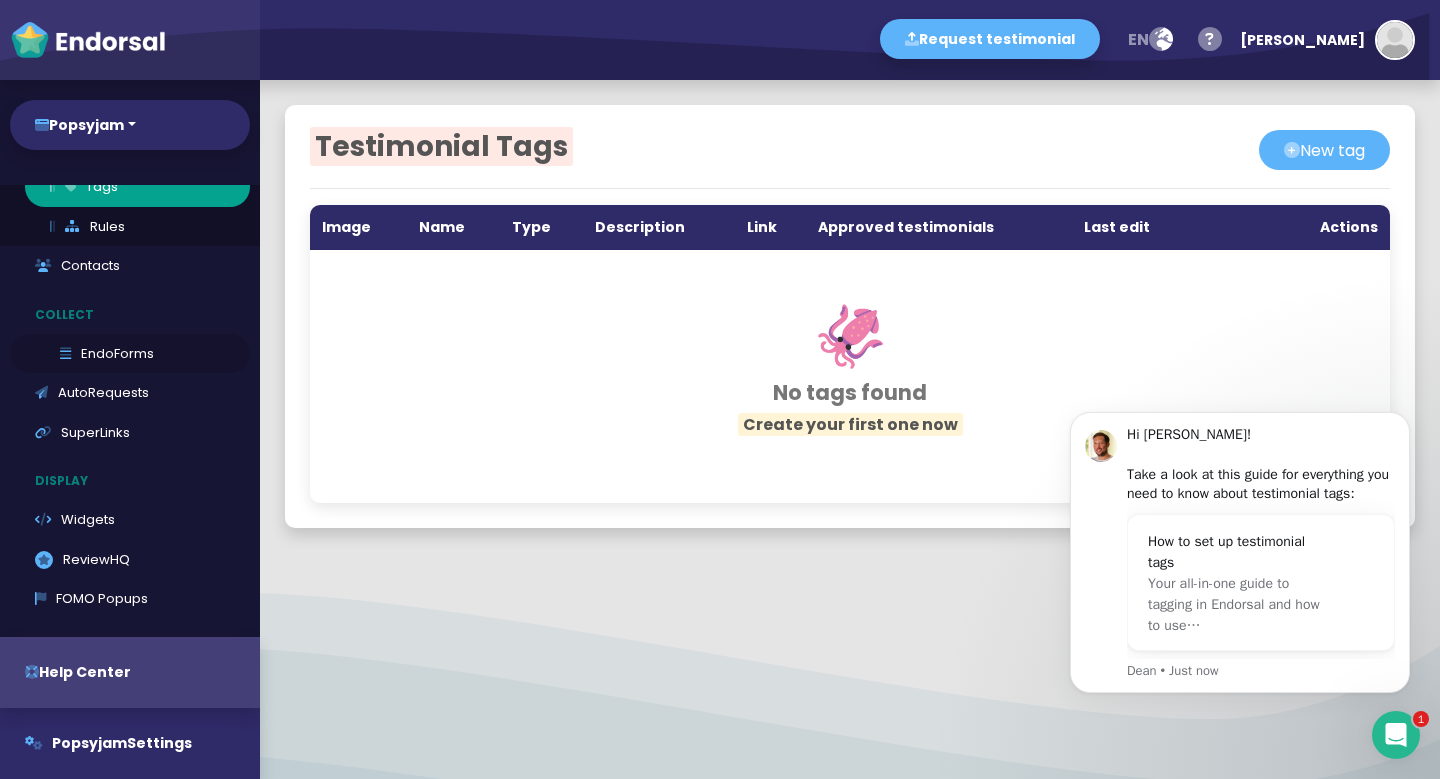 click on "EndoForms" at bounding box center (130, 354) 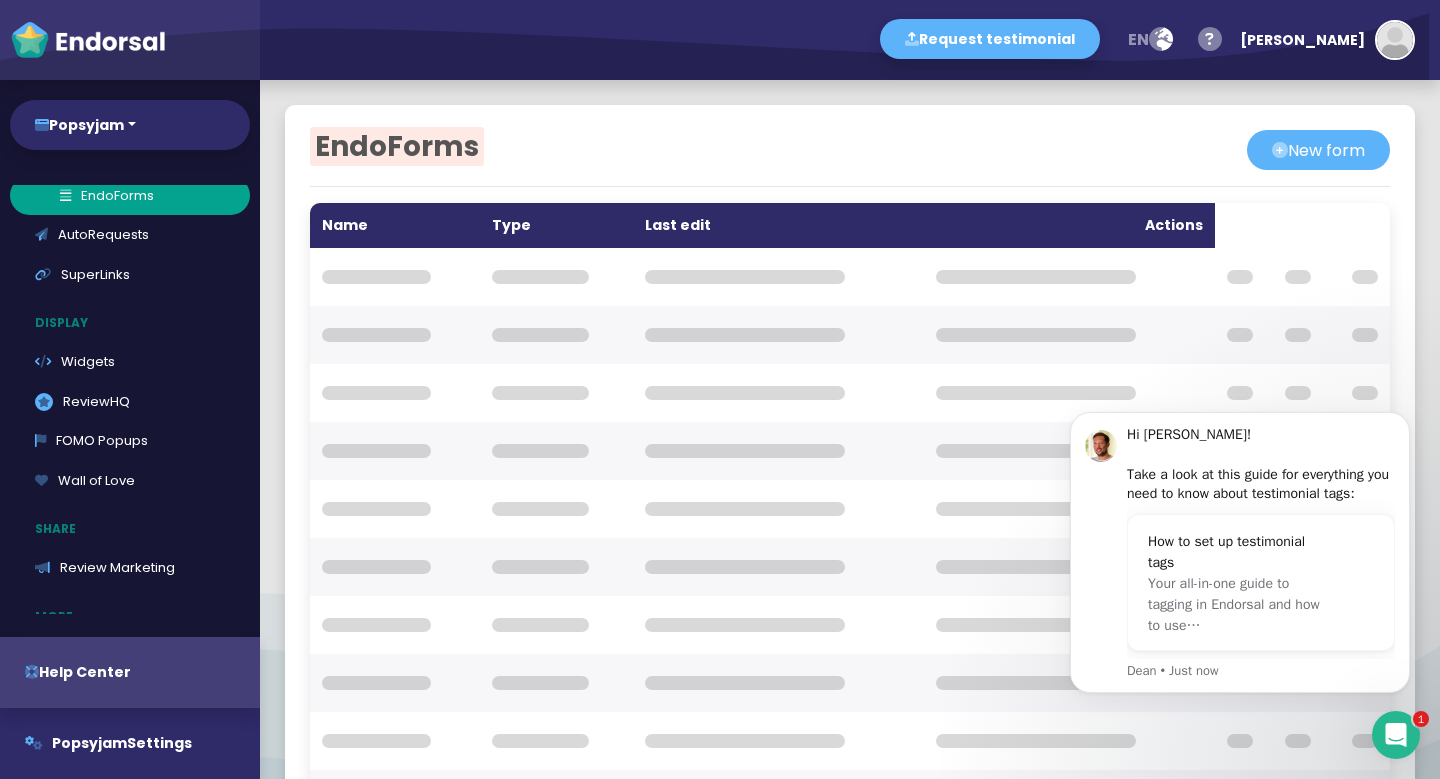 scroll, scrollTop: 18, scrollLeft: 0, axis: vertical 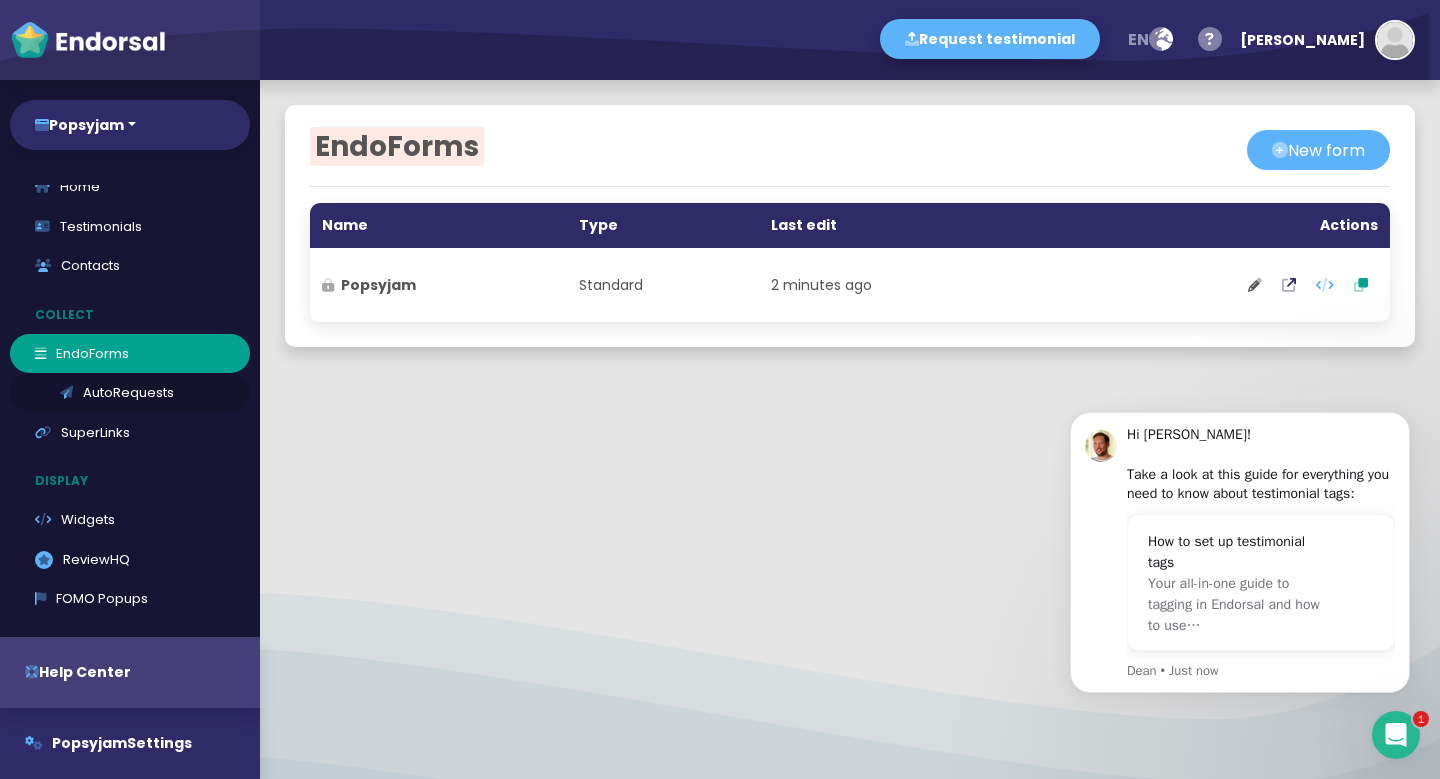 click on "AutoRequests" at bounding box center [130, 393] 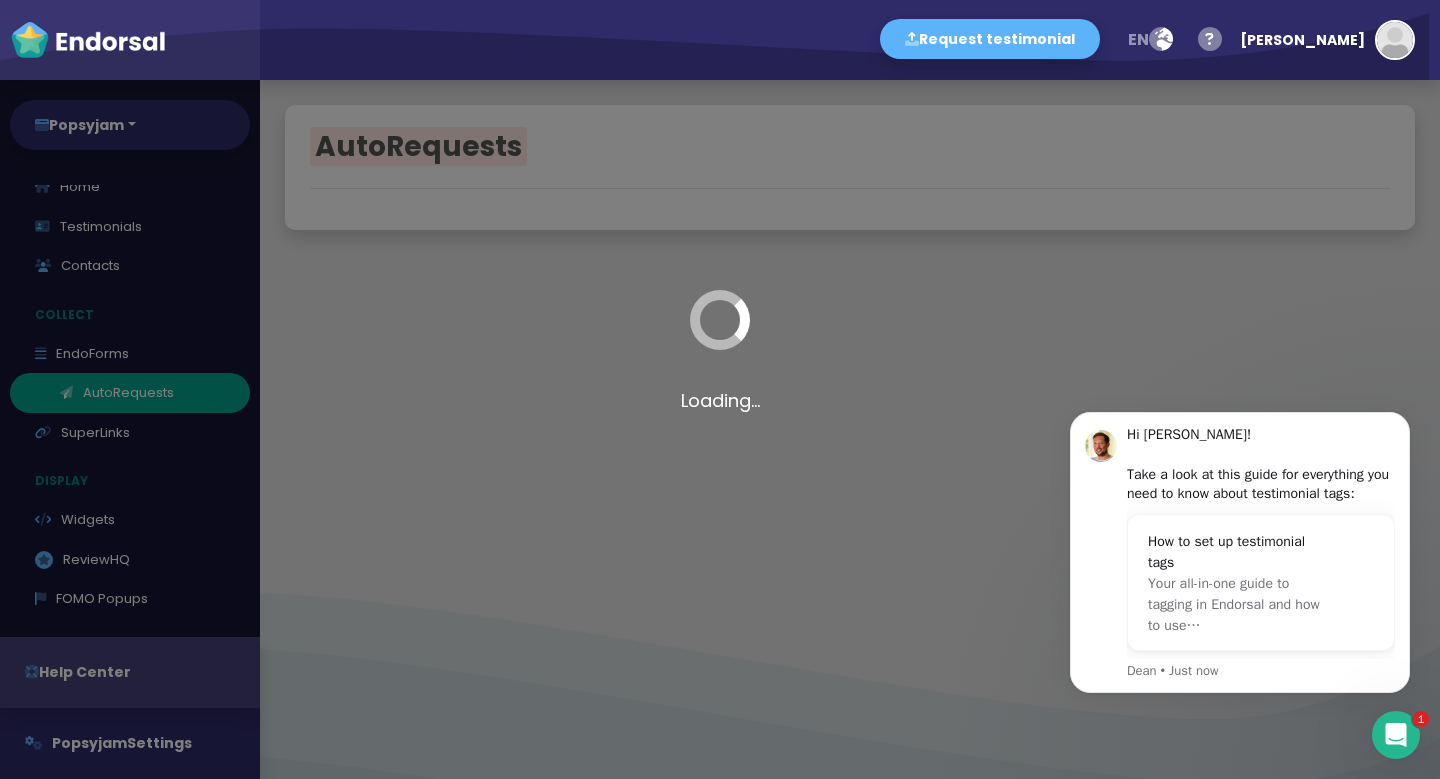 select on "90" 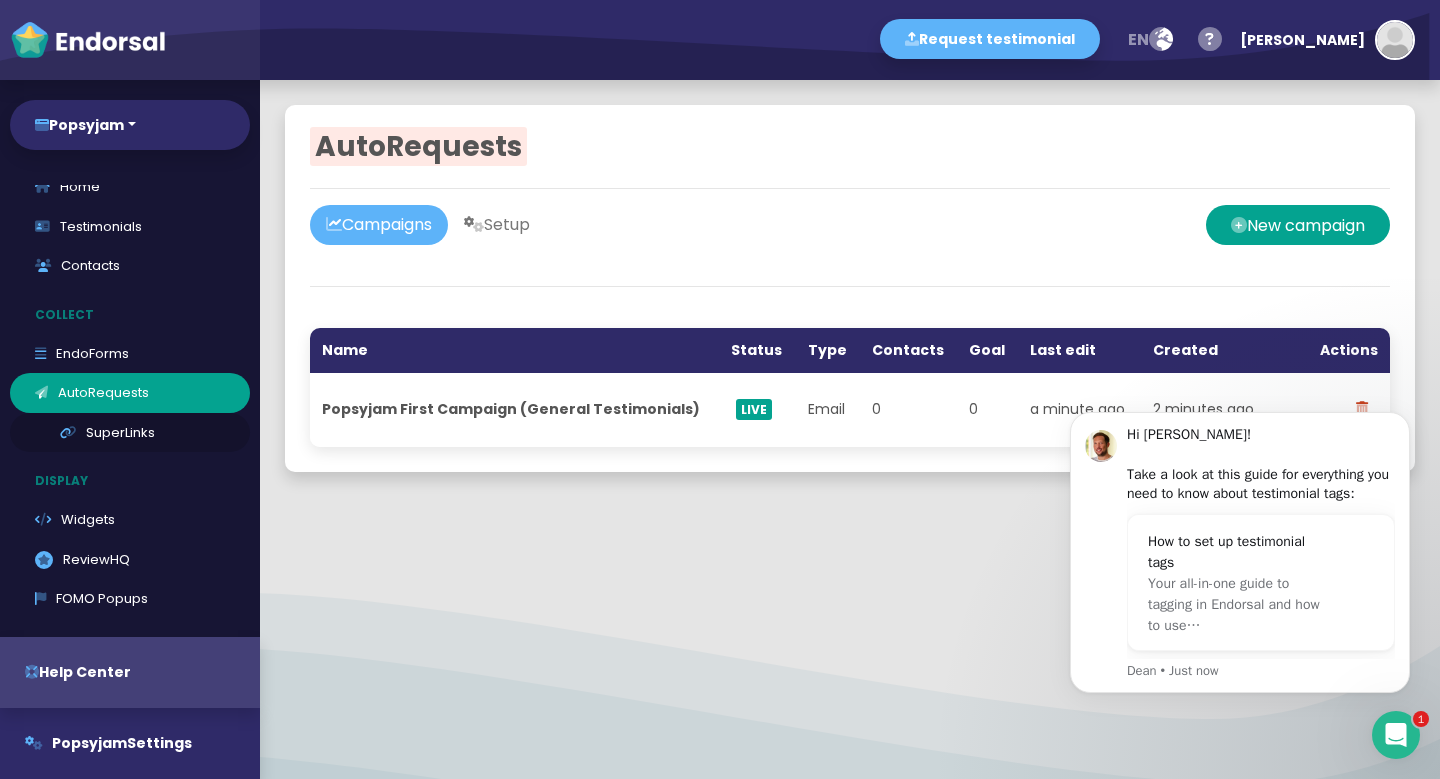 click on "SuperLinks" at bounding box center (130, 433) 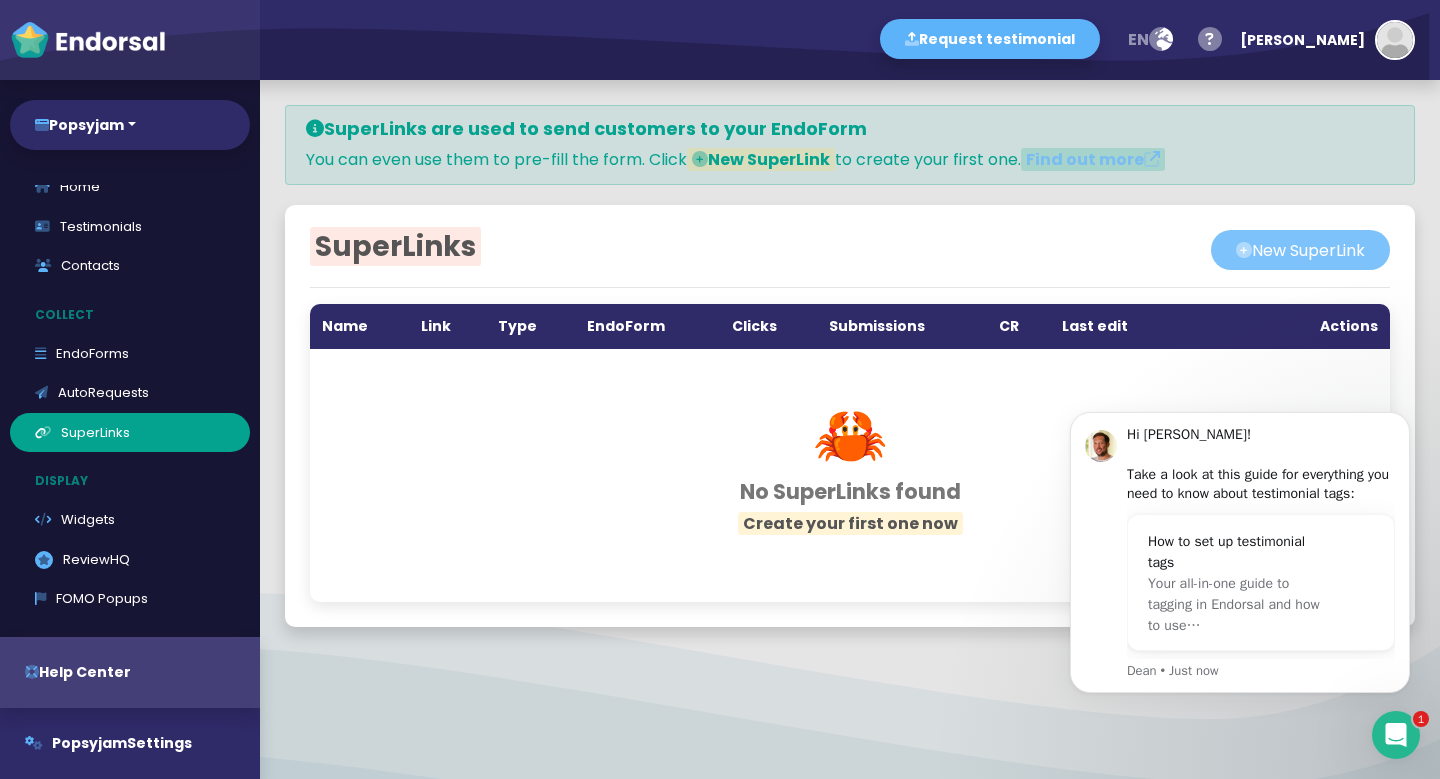 click on "New SuperLink" 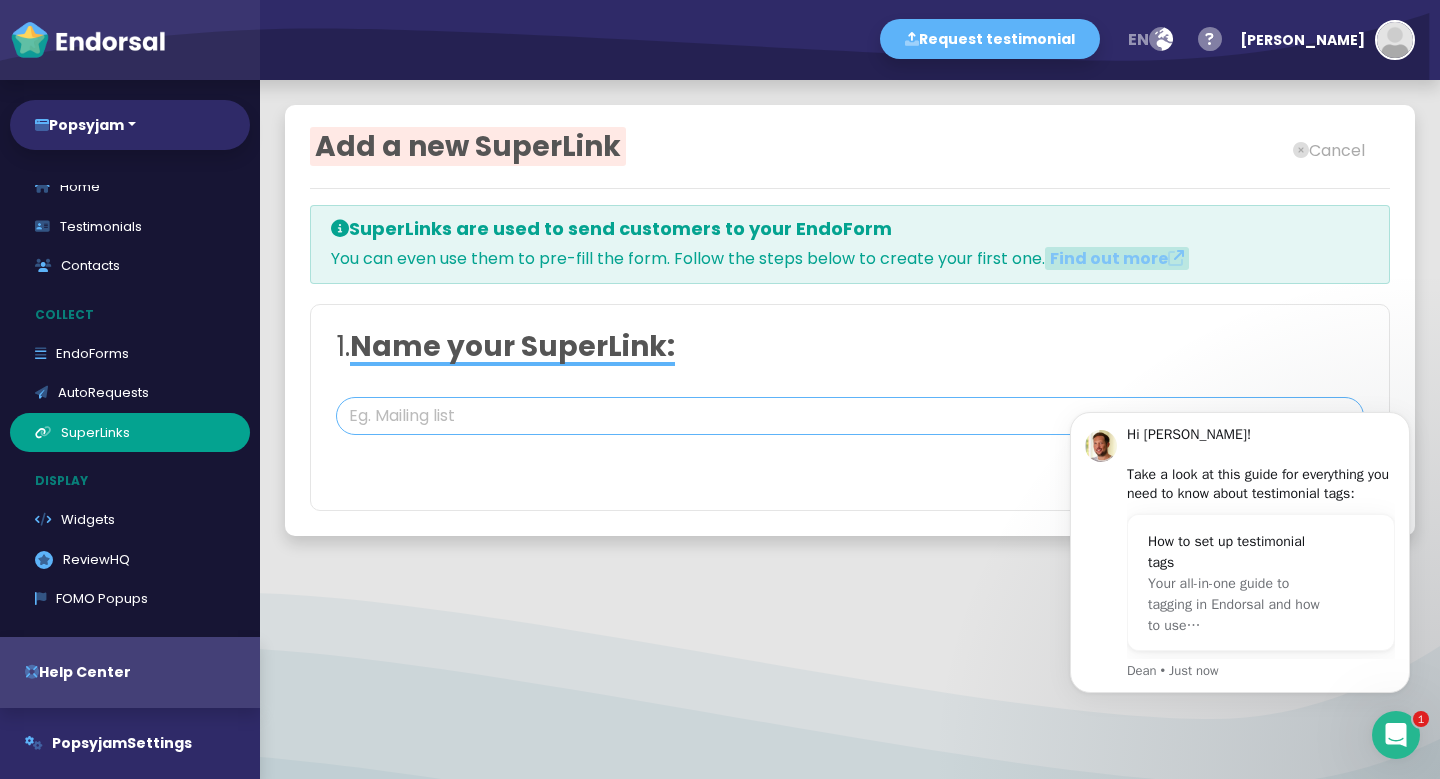 click 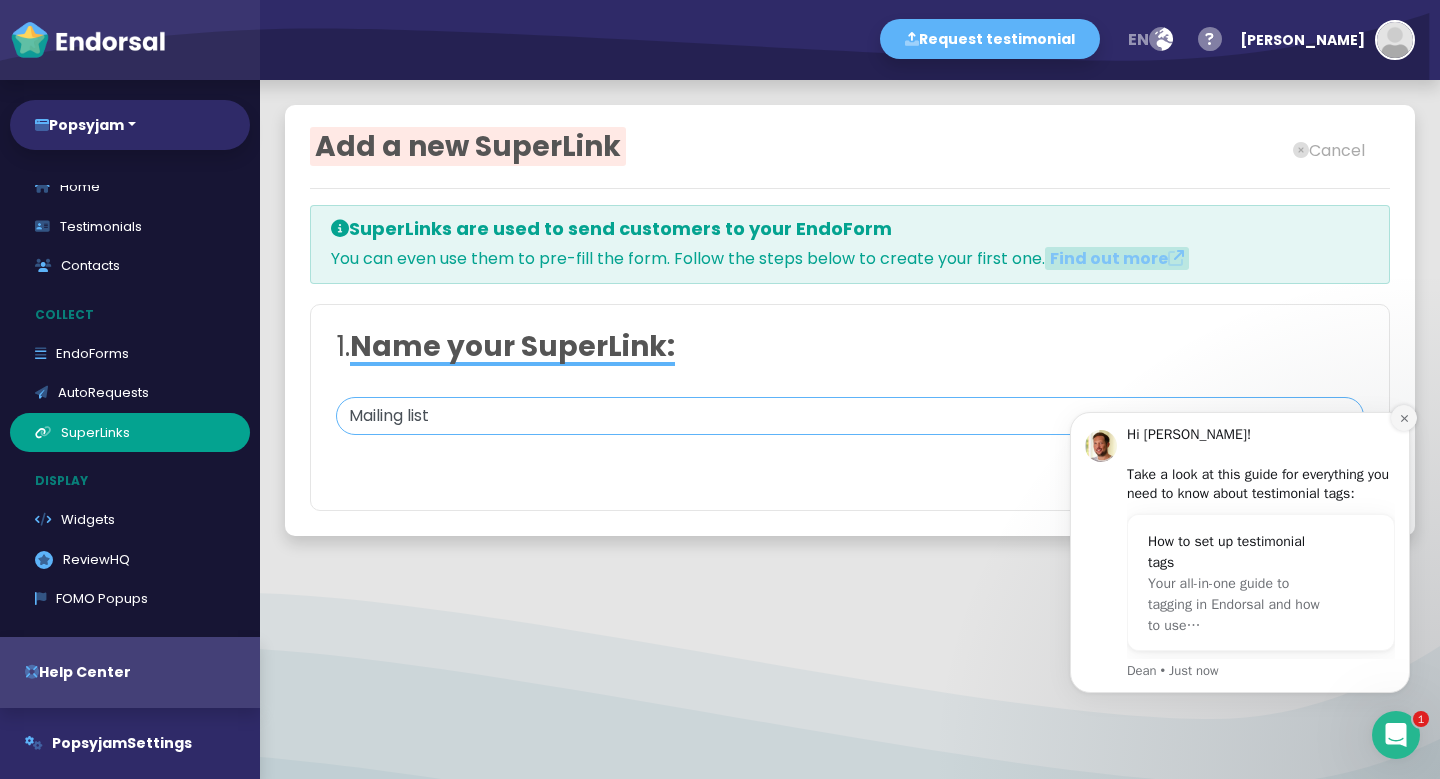 type on "Mailing list" 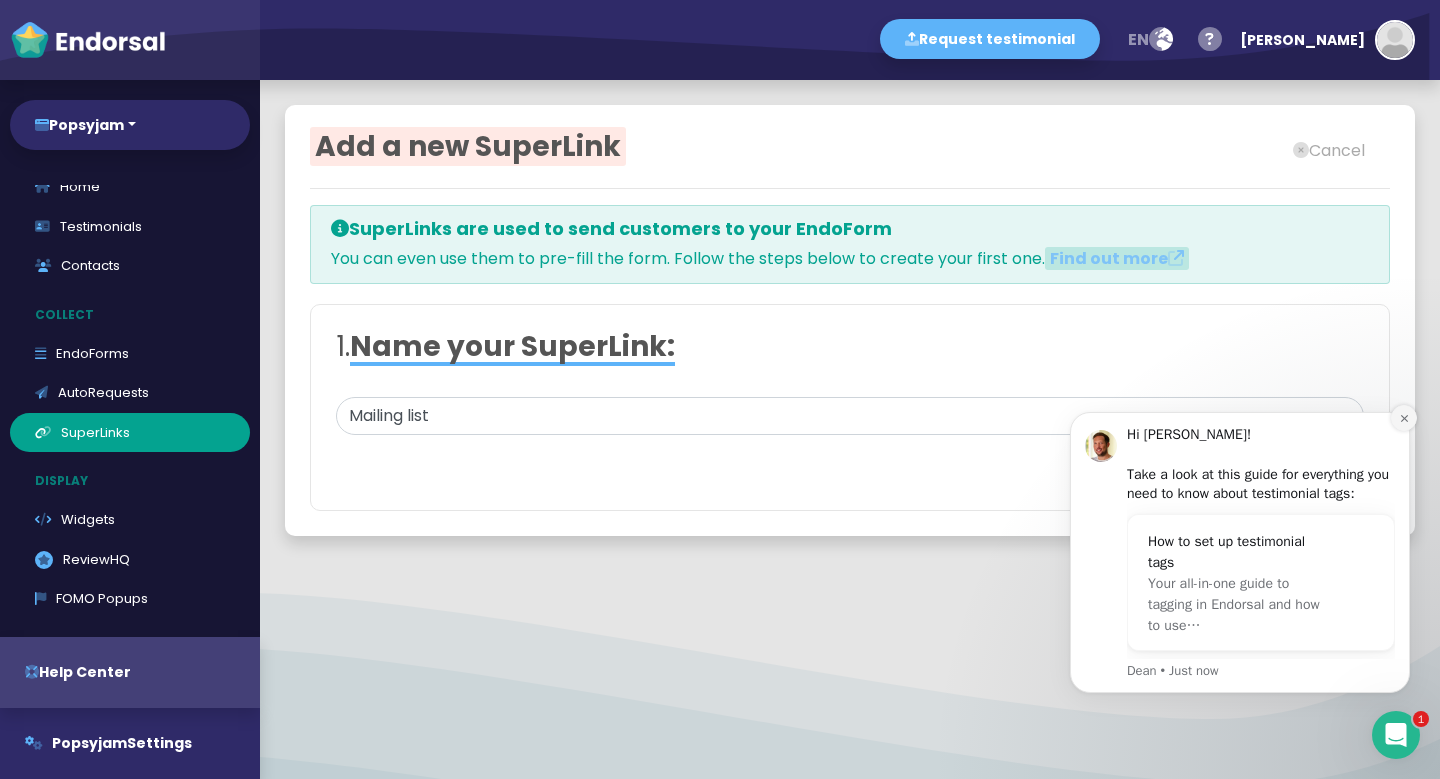 click at bounding box center [1404, 418] 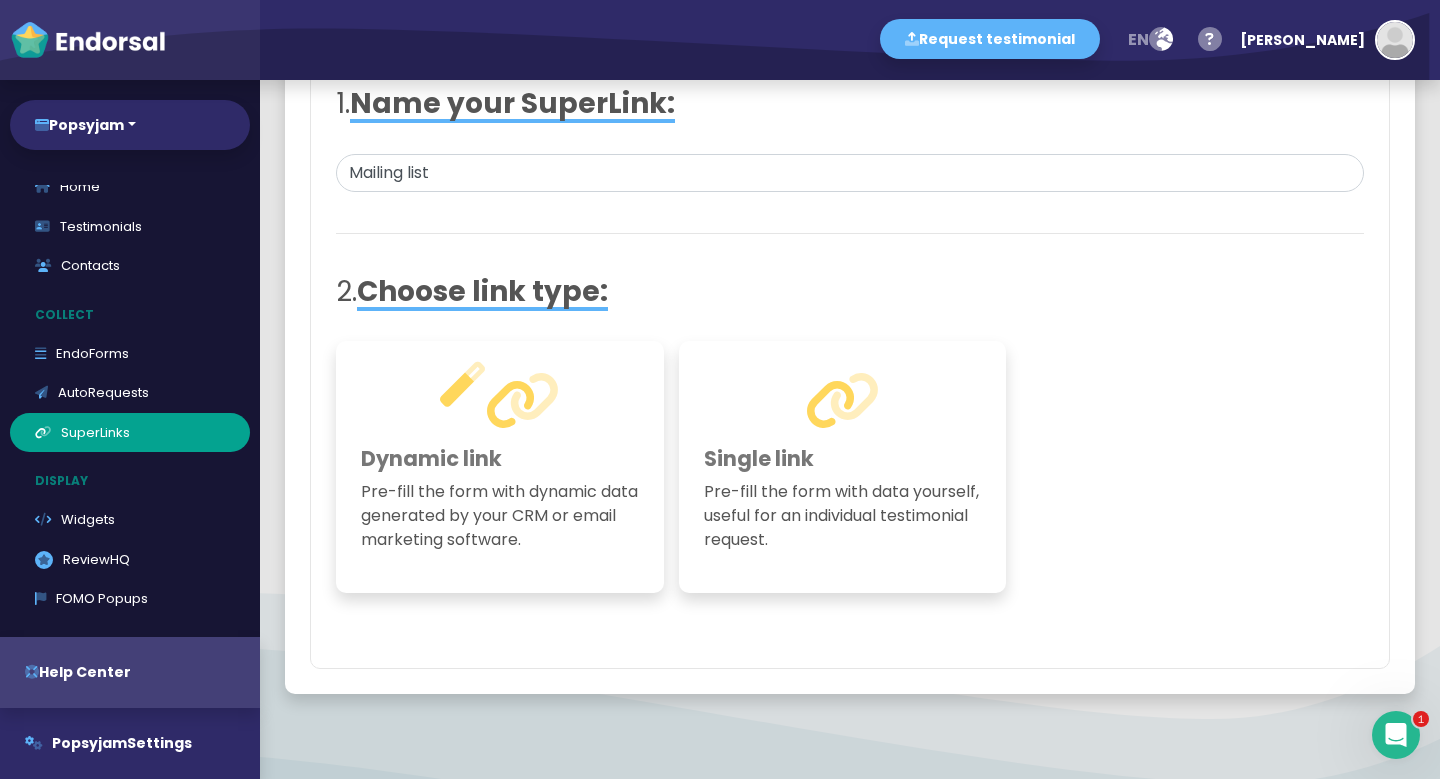 scroll, scrollTop: 282, scrollLeft: 0, axis: vertical 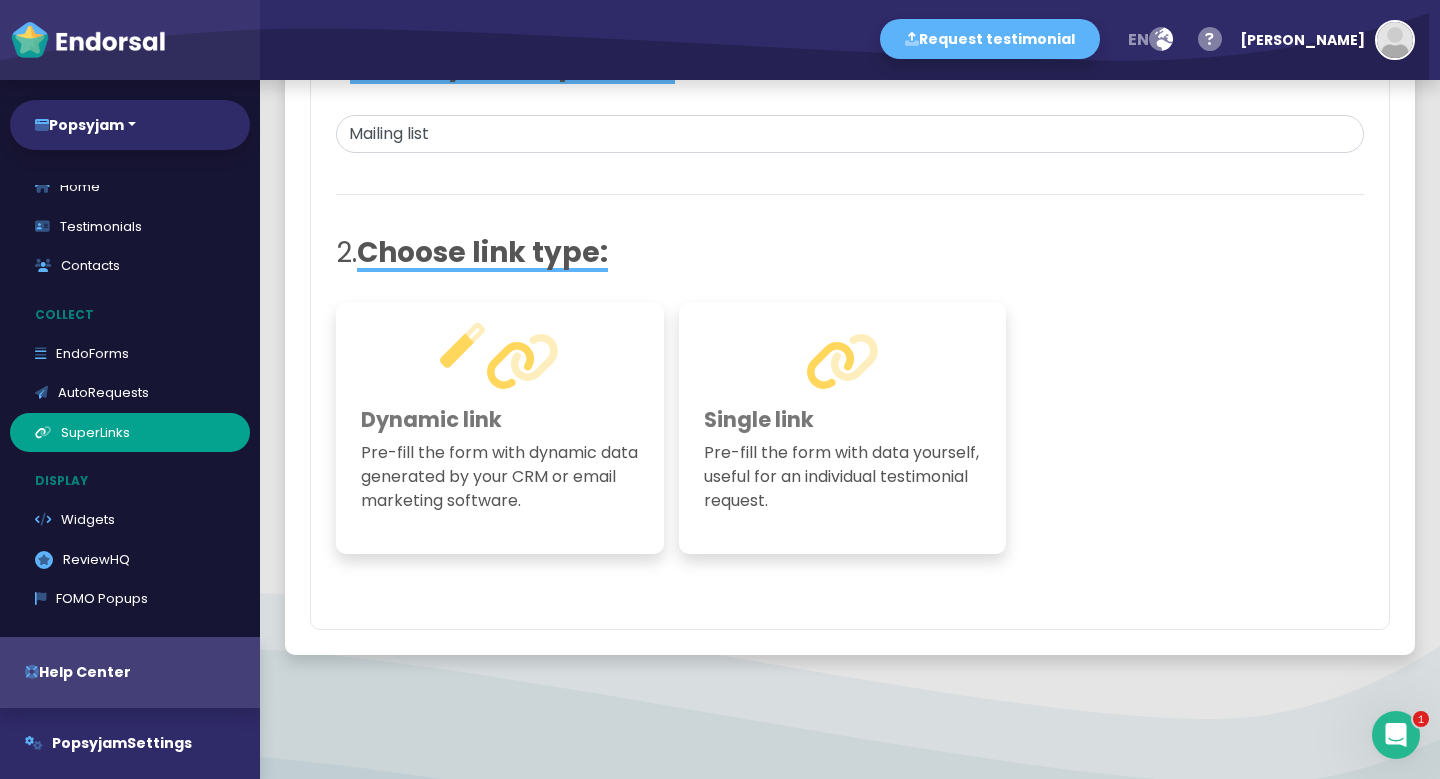 click on "Dynamic link Pre-fill the form with dynamic data generated by your CRM or email marketing software." 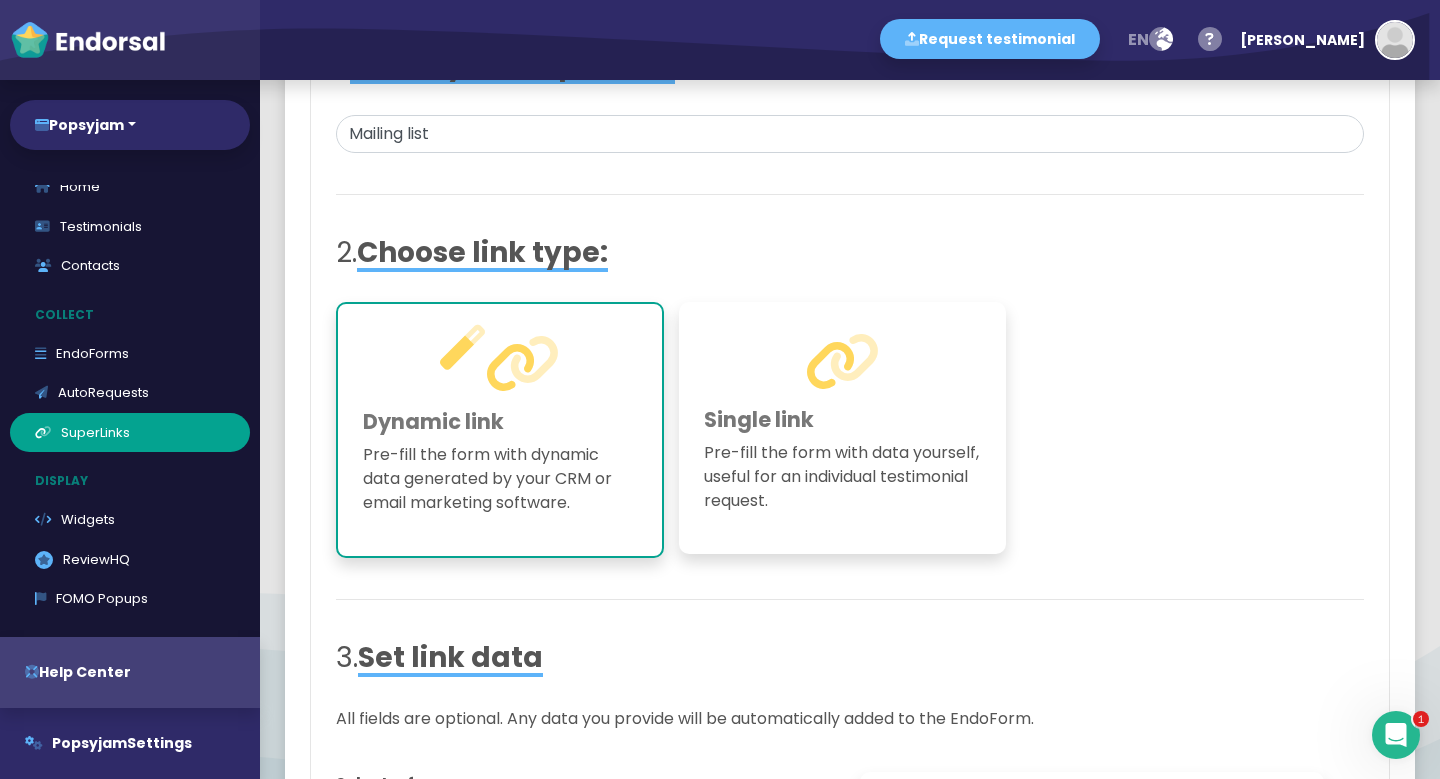 click on "Pre-fill the form with data yourself, useful for an individual testimonial request." 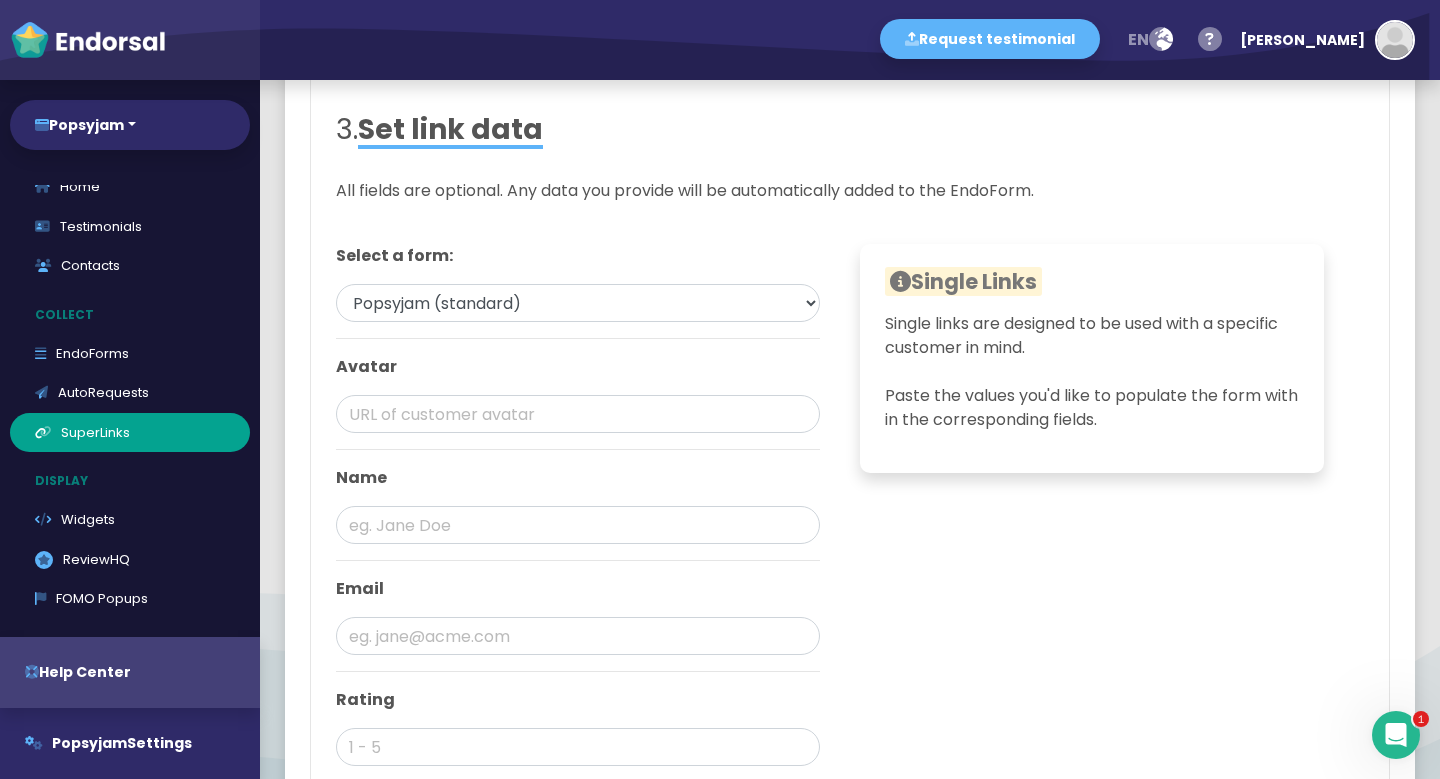 scroll, scrollTop: 813, scrollLeft: 0, axis: vertical 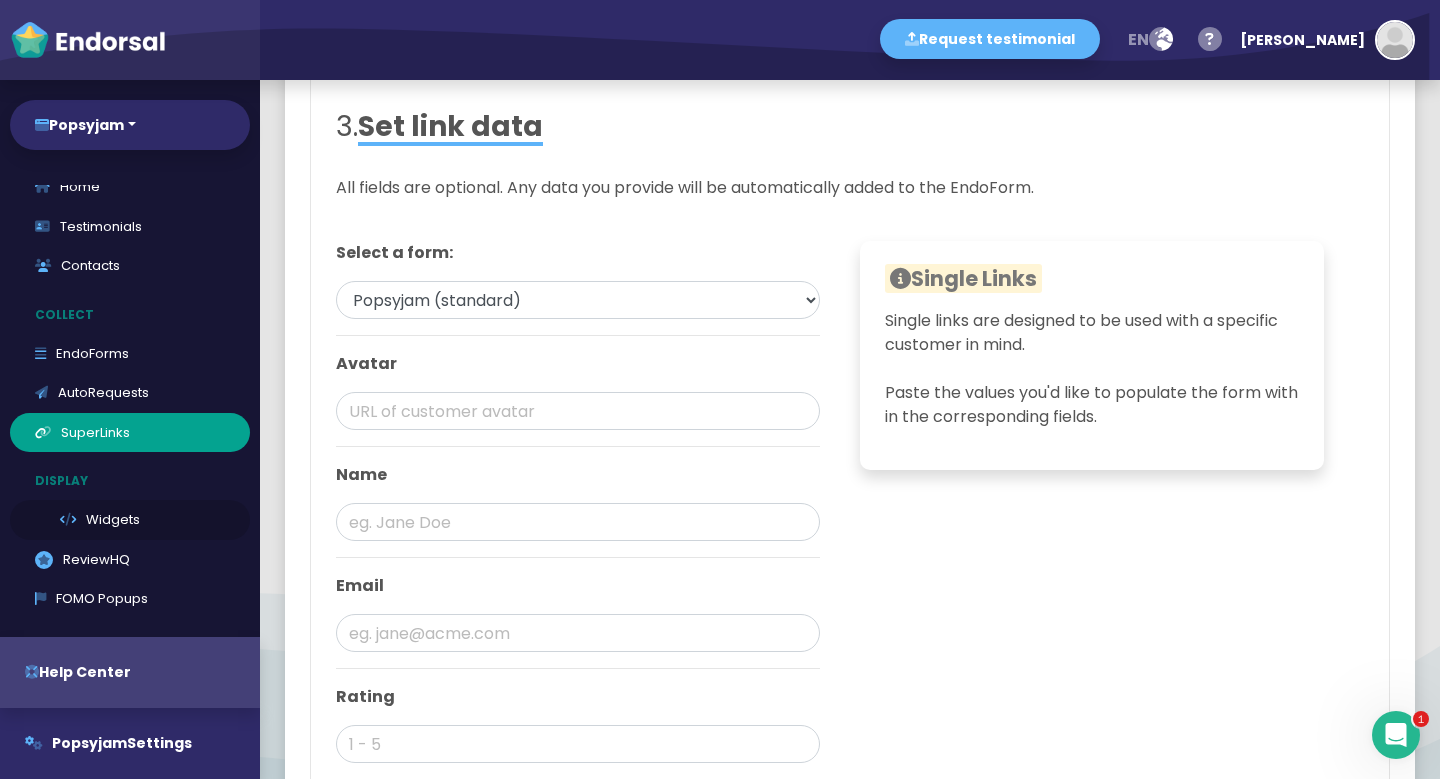 click on "Widgets" at bounding box center (130, 520) 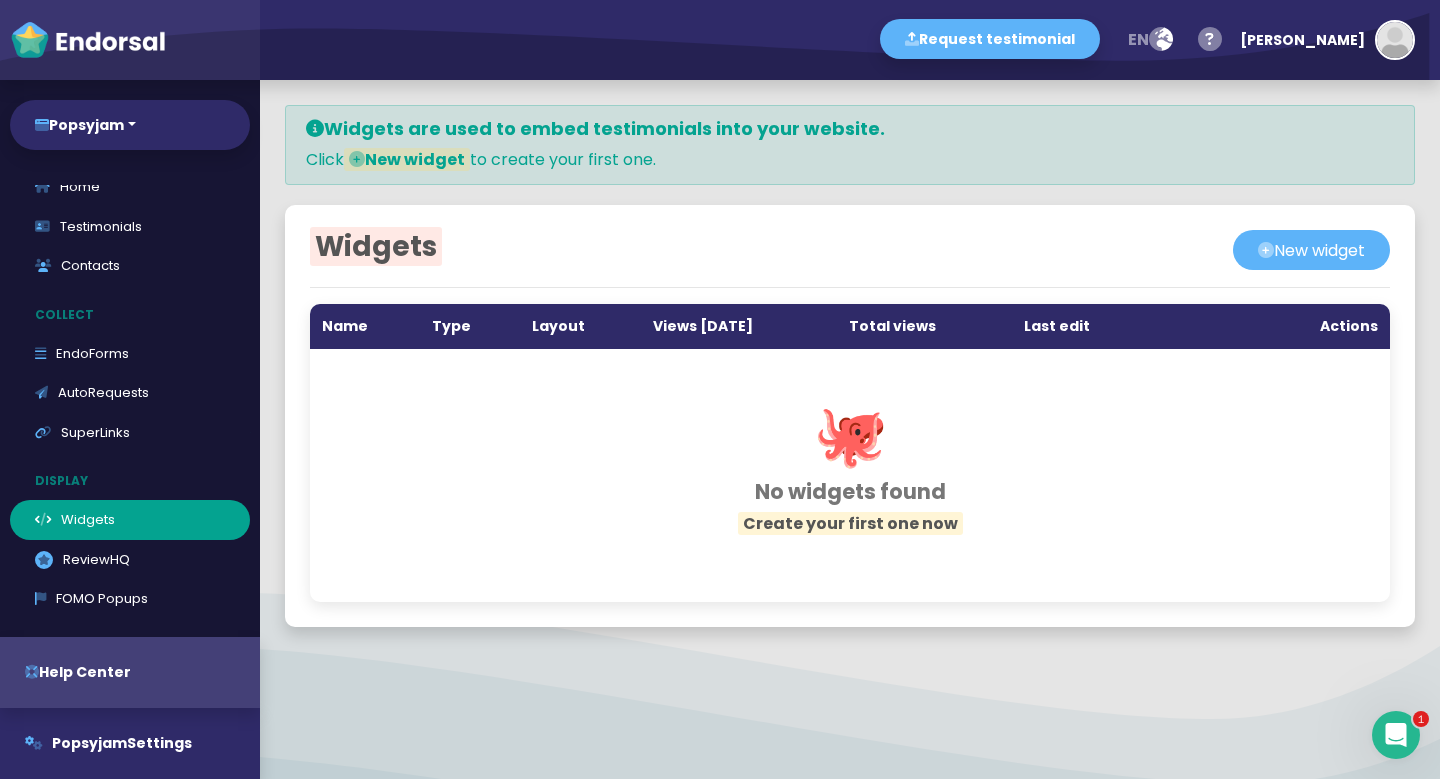 scroll, scrollTop: 0, scrollLeft: 0, axis: both 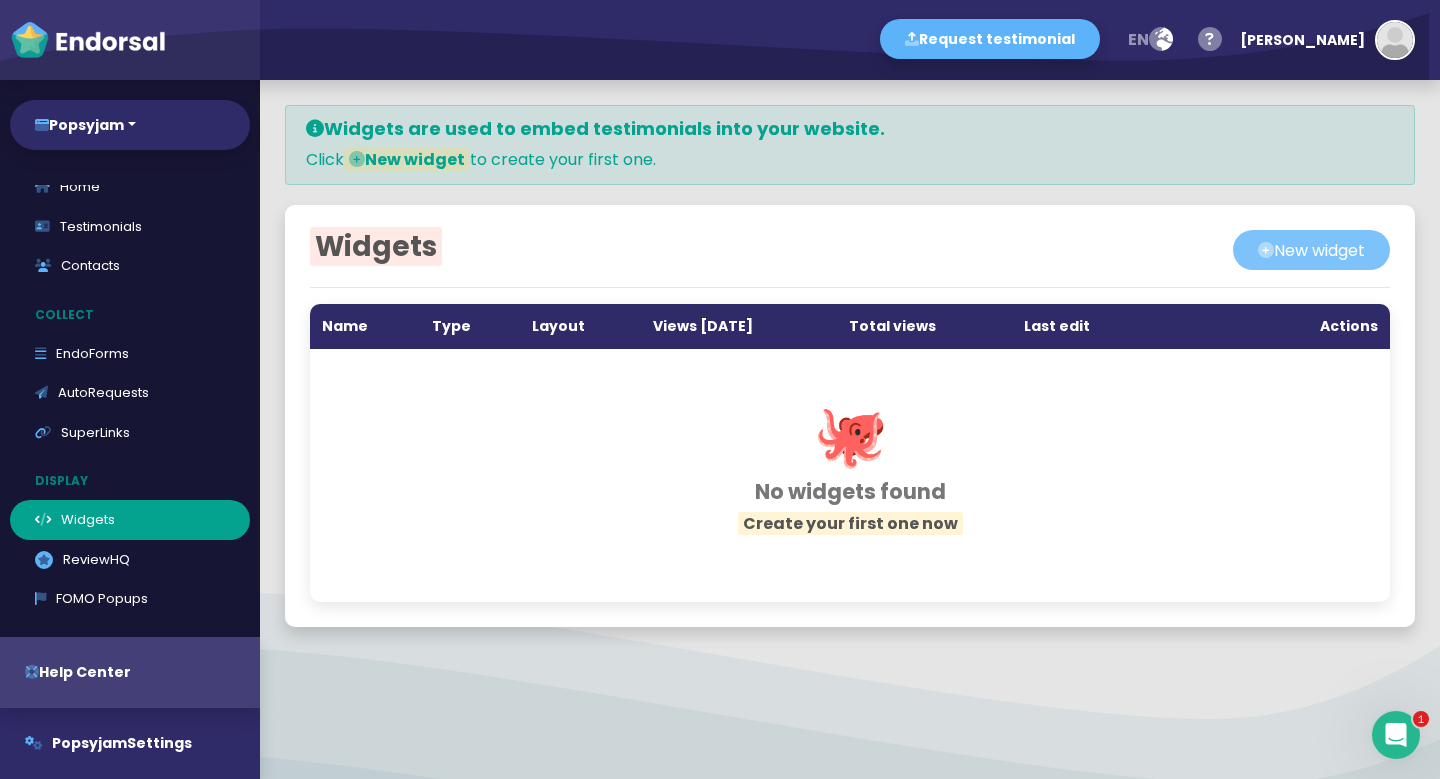 click on "New widget" 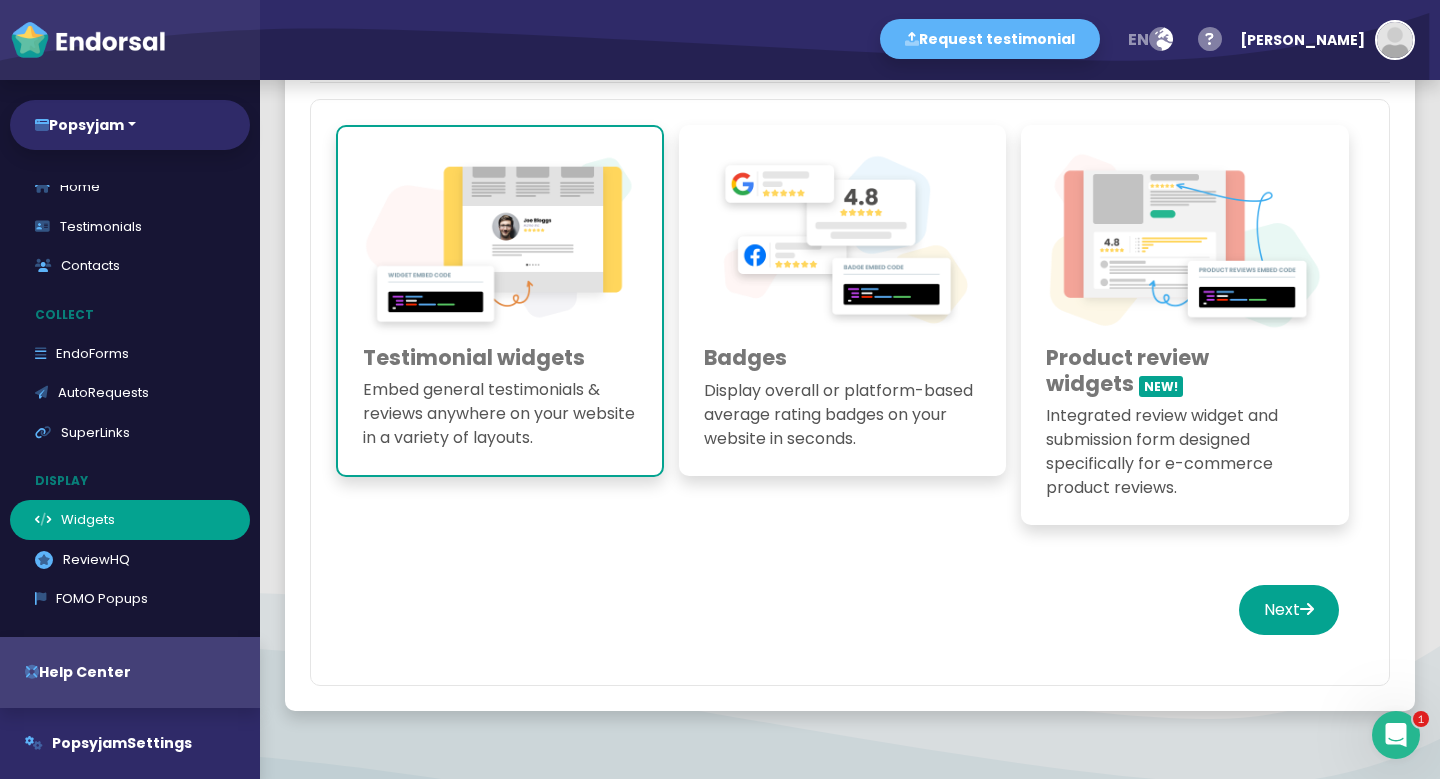 scroll, scrollTop: 120, scrollLeft: 0, axis: vertical 